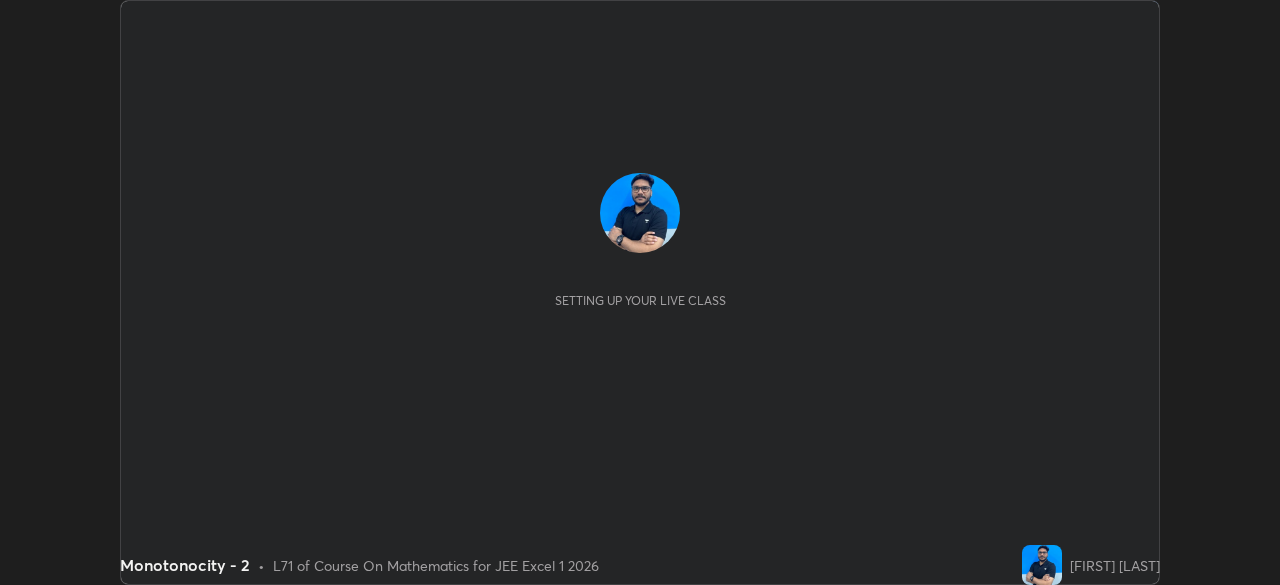 scroll, scrollTop: 0, scrollLeft: 0, axis: both 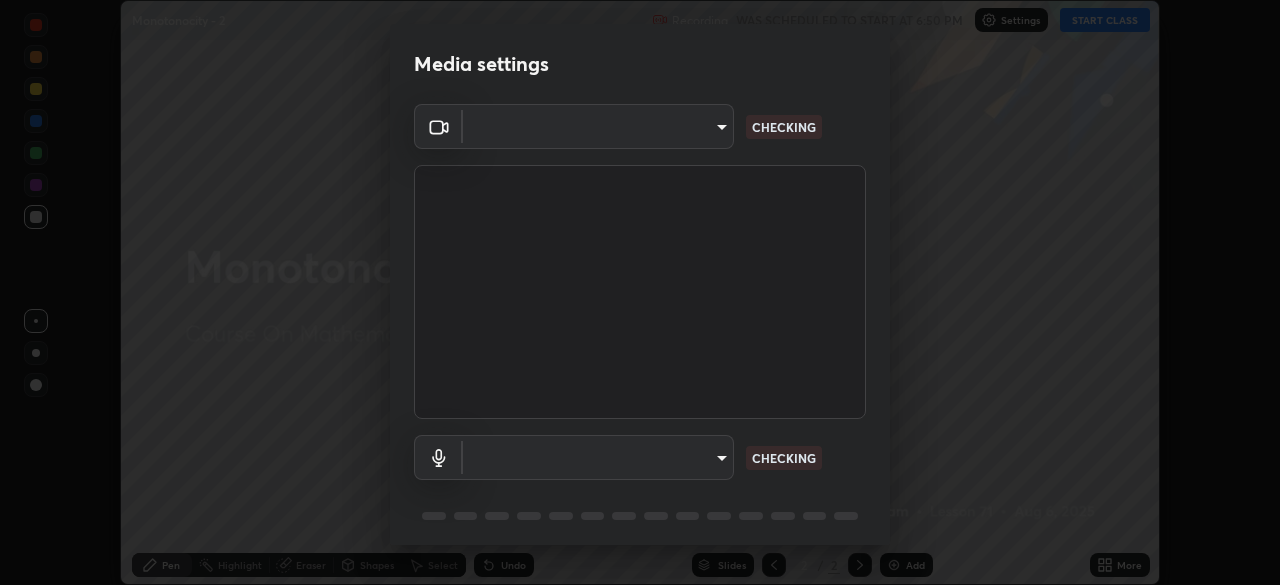 type on "5b0ce39d11be3a435715daab6ad7fa25508616855f5d18a60cdf0faa8df0ce2b" 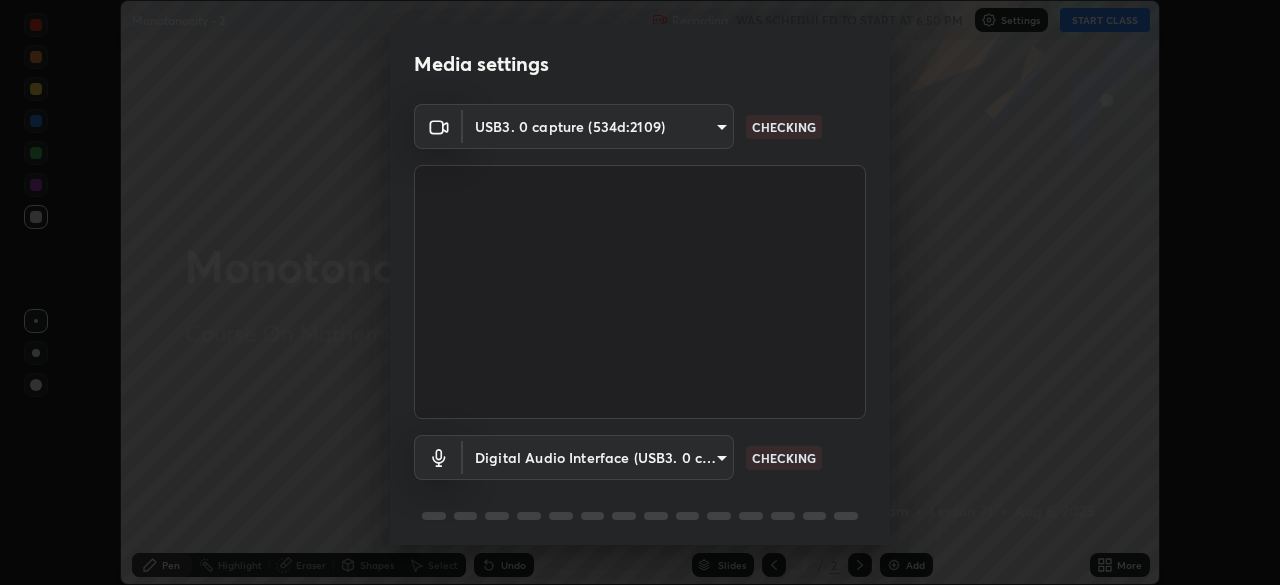 scroll, scrollTop: 71, scrollLeft: 0, axis: vertical 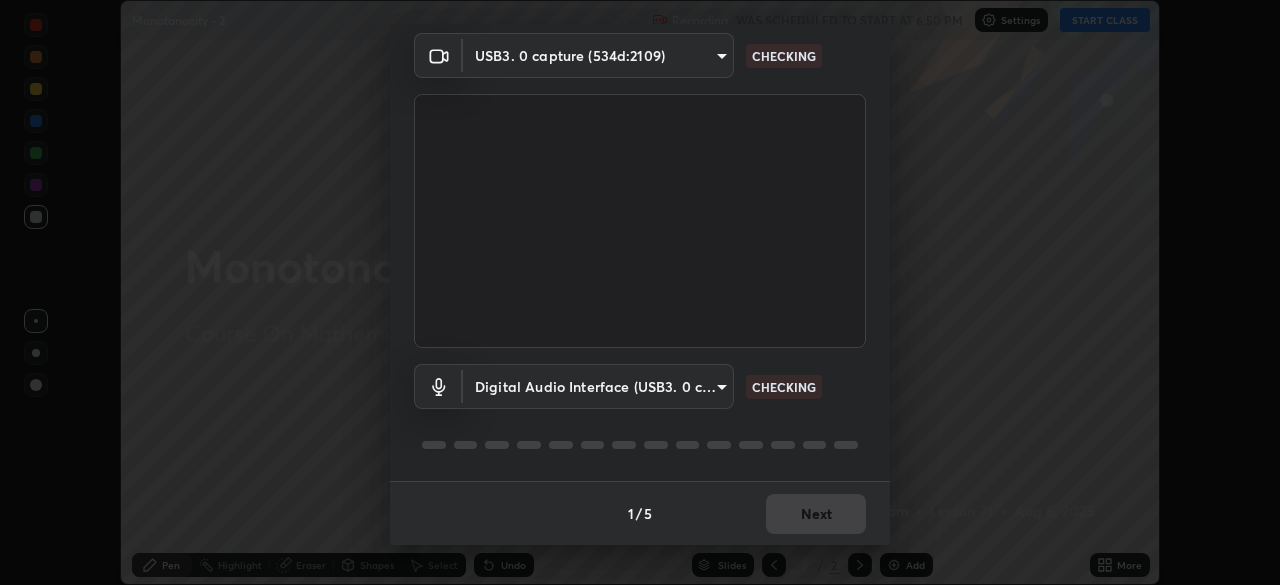 click on "Erase all Monotonocity - 2 Recording WAS SCHEDULED TO START AT  6:50 PM Settings START CLASS Setting up your live class Monotonocity - 2 • L71 of Course On Mathematics for JEE Excel 1 2026 [FIRST] [LAST] Pen Highlight Eraser Shapes Select Undo Slides 2 / 2 Add More No doubts shared Encourage your learners to ask a doubt for better clarity Report an issue Reason for reporting Buffering Chat not working Audio - Video sync issue Educator video quality low ​ Attach an image Report Media settings USB3. 0 capture (534d:2109) 5b0ce39d11be3a435715daab6ad7fa25508616855f5d18a60cdf0faa8df0ce2b CHECKING Digital Audio Interface (USB3. 0 capture) 71fed962e4479aa471978983e502007eb62408f3e4339a7e0acd8532d65ddef6 CHECKING 1 / 5 Next" at bounding box center [640, 292] 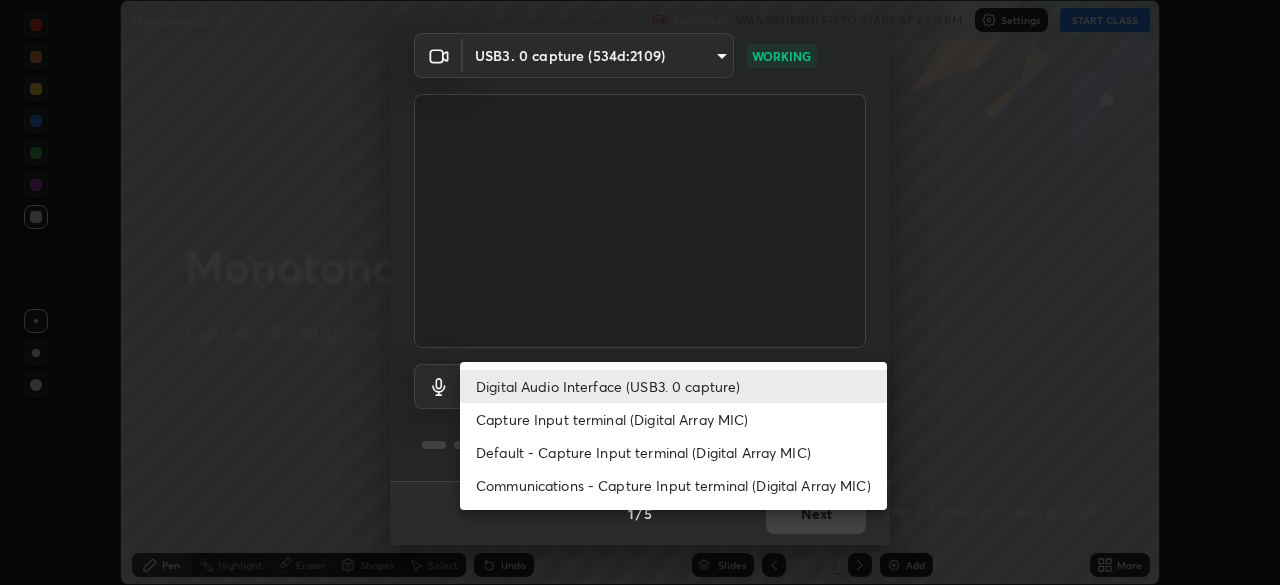 click on "Capture Input terminal (Digital Array MIC)" at bounding box center (673, 419) 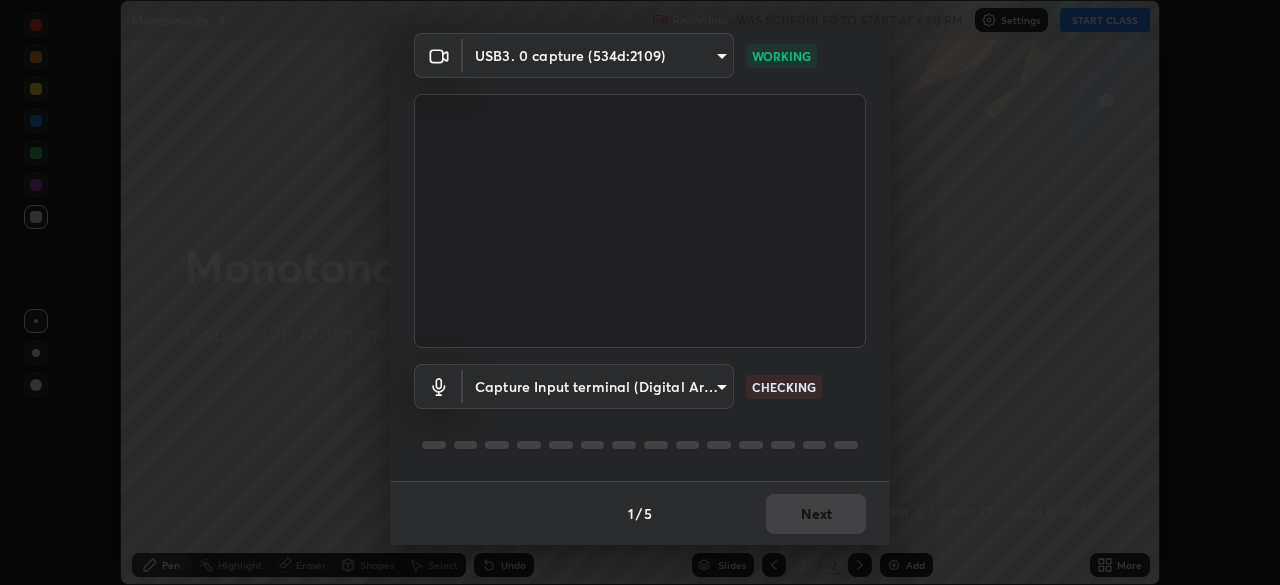 click on "Erase all Monotonocity - 2 Recording WAS SCHEDULED TO START AT  6:50 PM Settings START CLASS Setting up your live class Monotonocity - 2 • L71 of Course On Mathematics for JEE Excel 1 2026 [FIRST] [LAST] Pen Highlight Eraser Shapes Select Undo Slides 2 / 2 Add More No doubts shared Encourage your learners to ask a doubt for better clarity Report an issue Reason for reporting Buffering Chat not working Audio - Video sync issue Educator video quality low ​ Attach an image Report Media settings USB3. 0 capture (534d:2109) 5b0ce39d11be3a435715daab6ad7fa25508616855f5d18a60cdf0faa8df0ce2b WORKING Capture Input terminal (Digital Array MIC) 0cc9bf99e685aedc504070095158a94fd7fd61247a0d39e092e81423dc6161b0 CHECKING 1 / 5 Next" at bounding box center [640, 292] 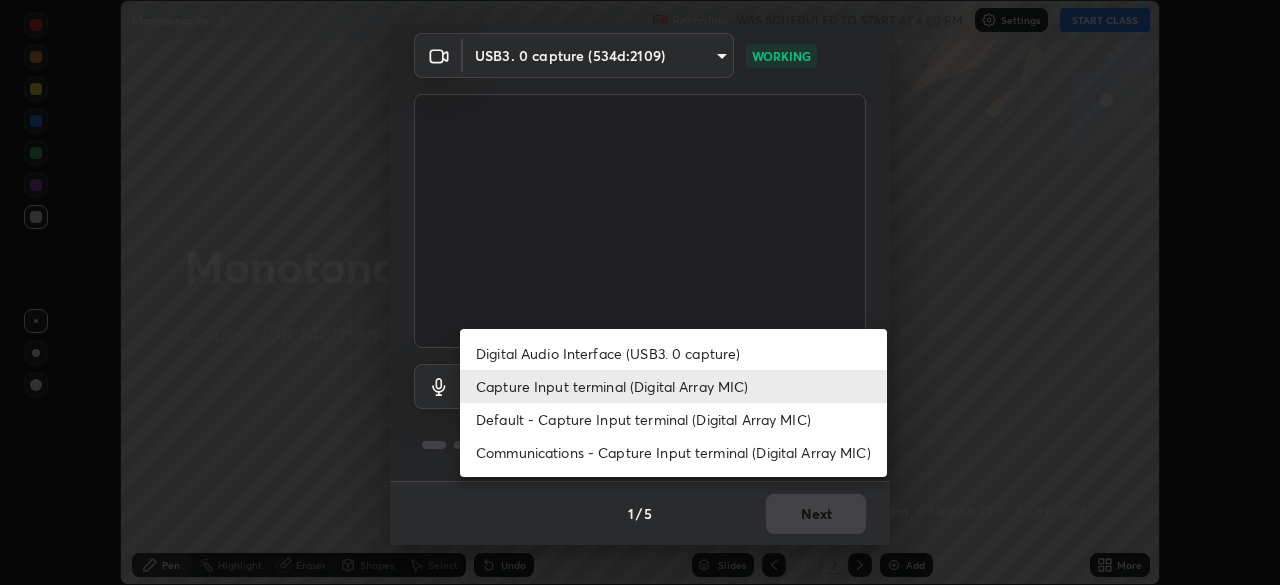 click on "Digital Audio Interface (USB3. 0 capture)" at bounding box center [673, 353] 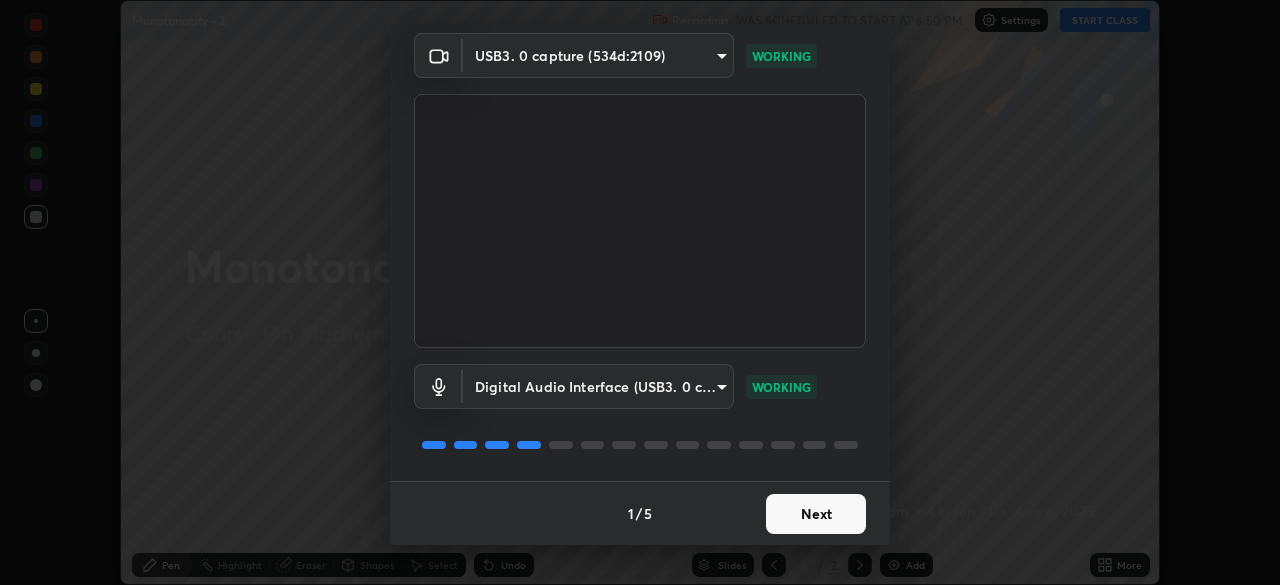 click on "Next" at bounding box center [816, 514] 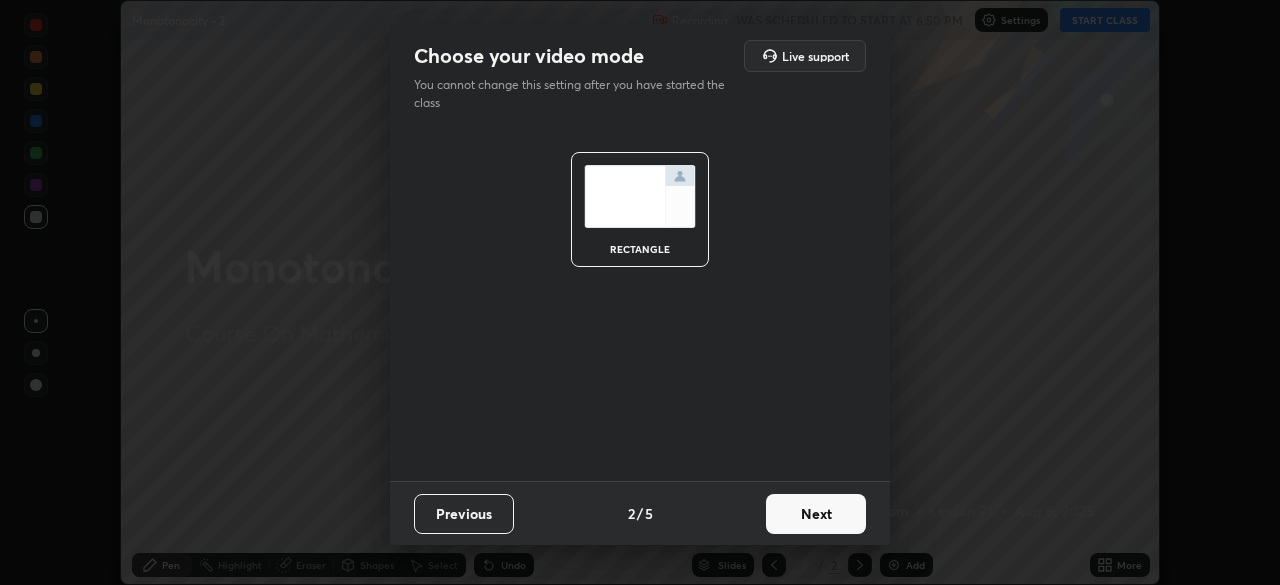 scroll, scrollTop: 0, scrollLeft: 0, axis: both 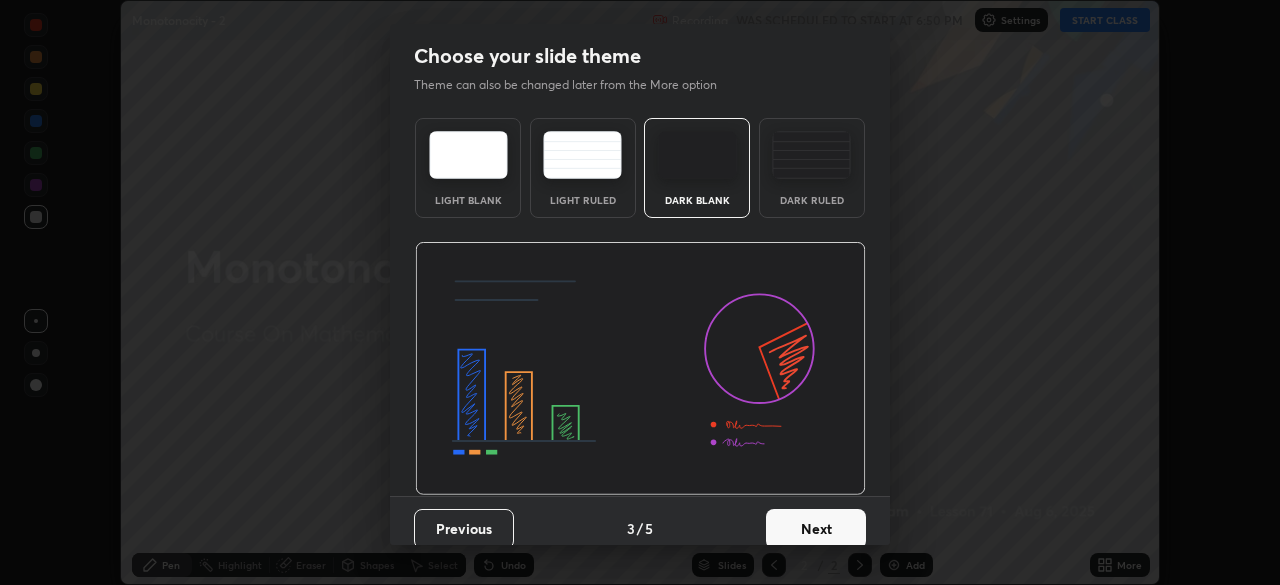 click on "Next" at bounding box center [816, 529] 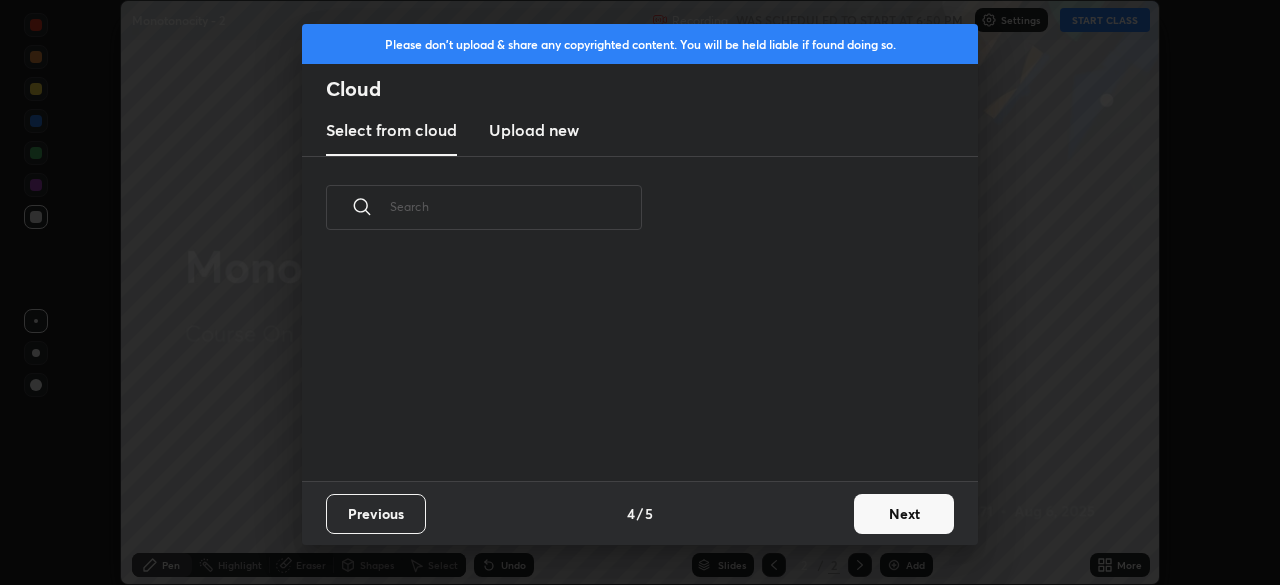 click on "Previous 4 / 5 Next" at bounding box center (640, 513) 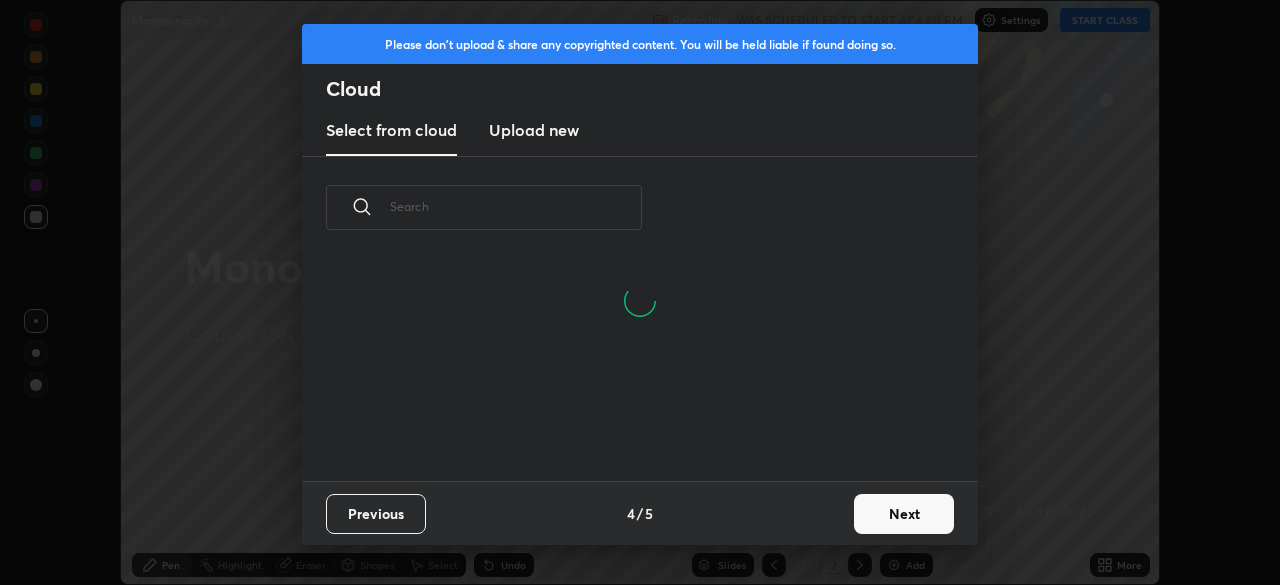 scroll, scrollTop: 7, scrollLeft: 11, axis: both 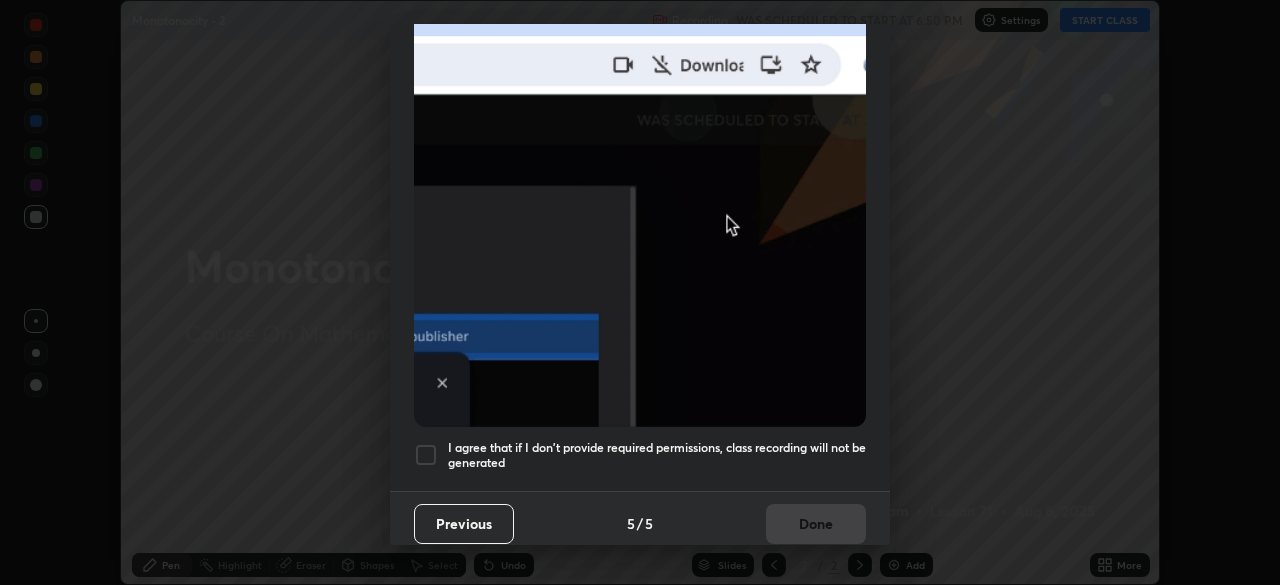 click on "I agree that if I don't provide required permissions, class recording will not be generated" at bounding box center (657, 455) 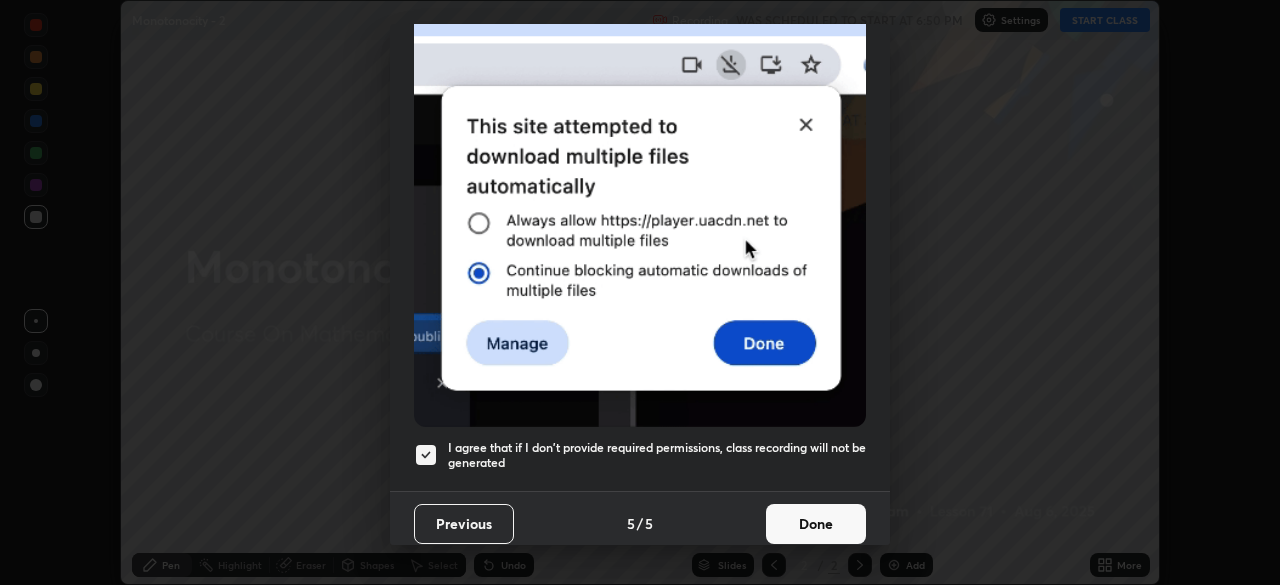 click on "Done" at bounding box center (816, 524) 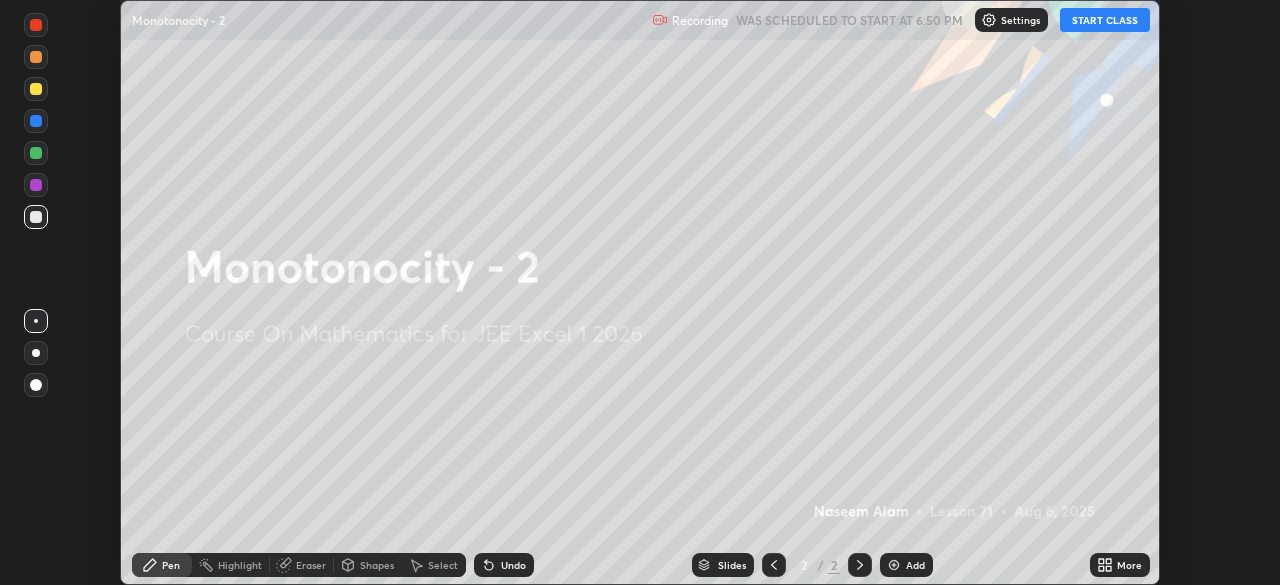 click 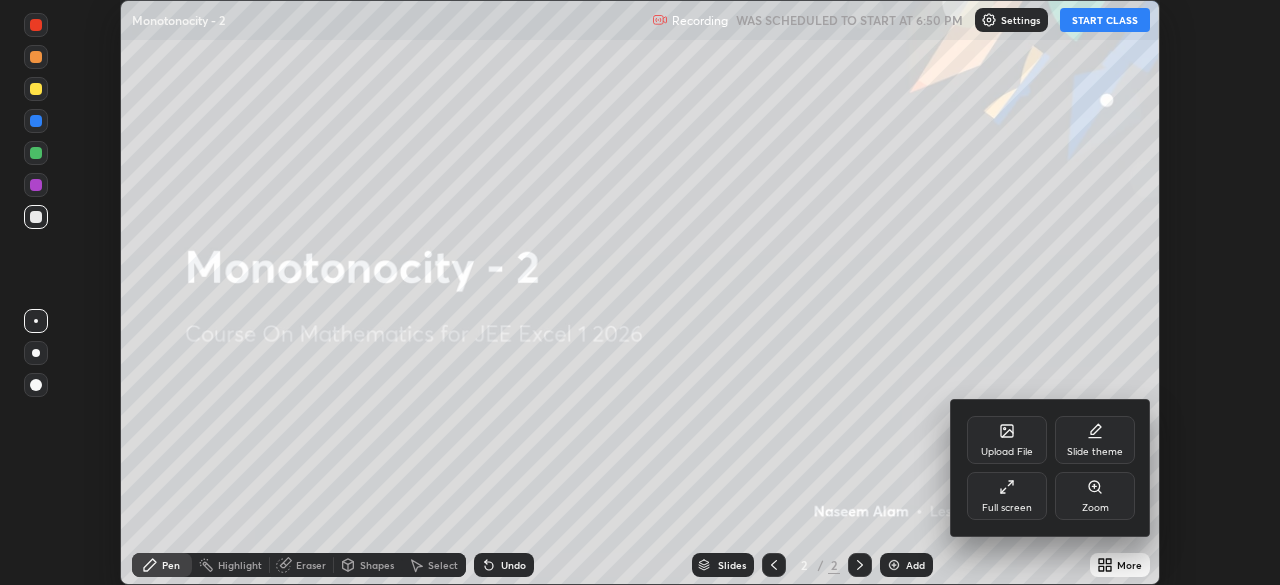 click on "Full screen" at bounding box center [1007, 496] 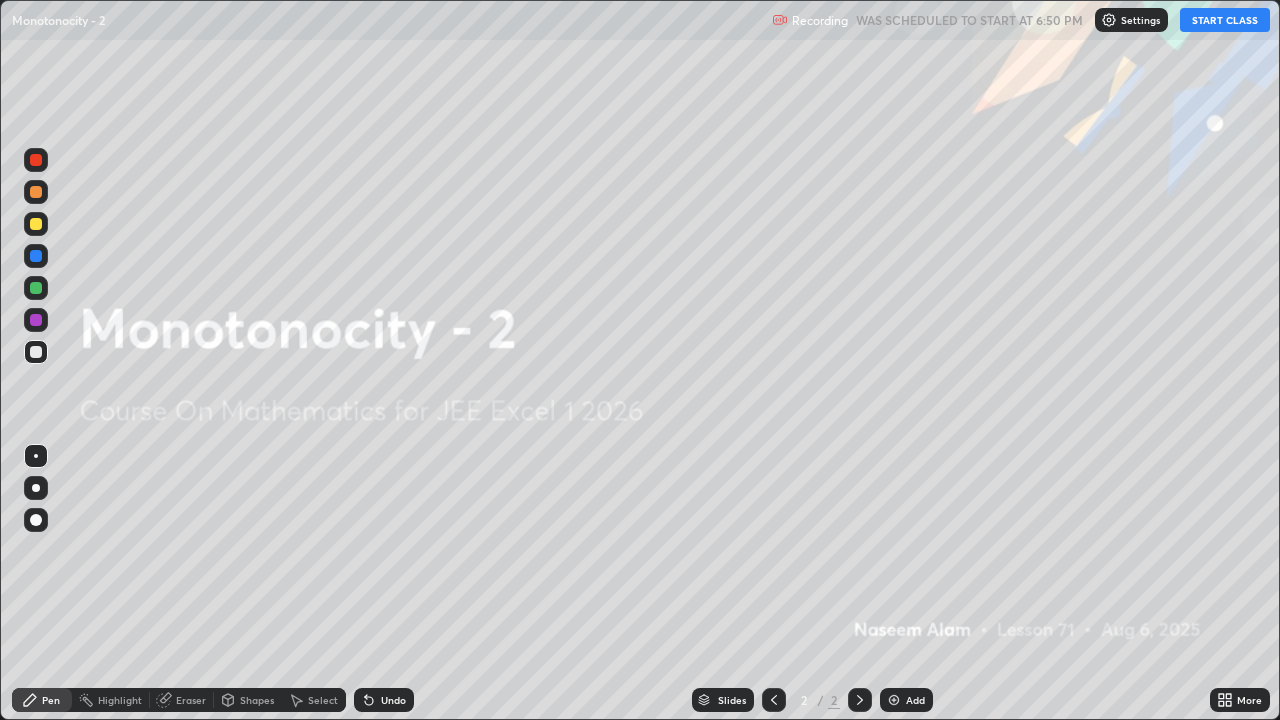 scroll, scrollTop: 99280, scrollLeft: 98720, axis: both 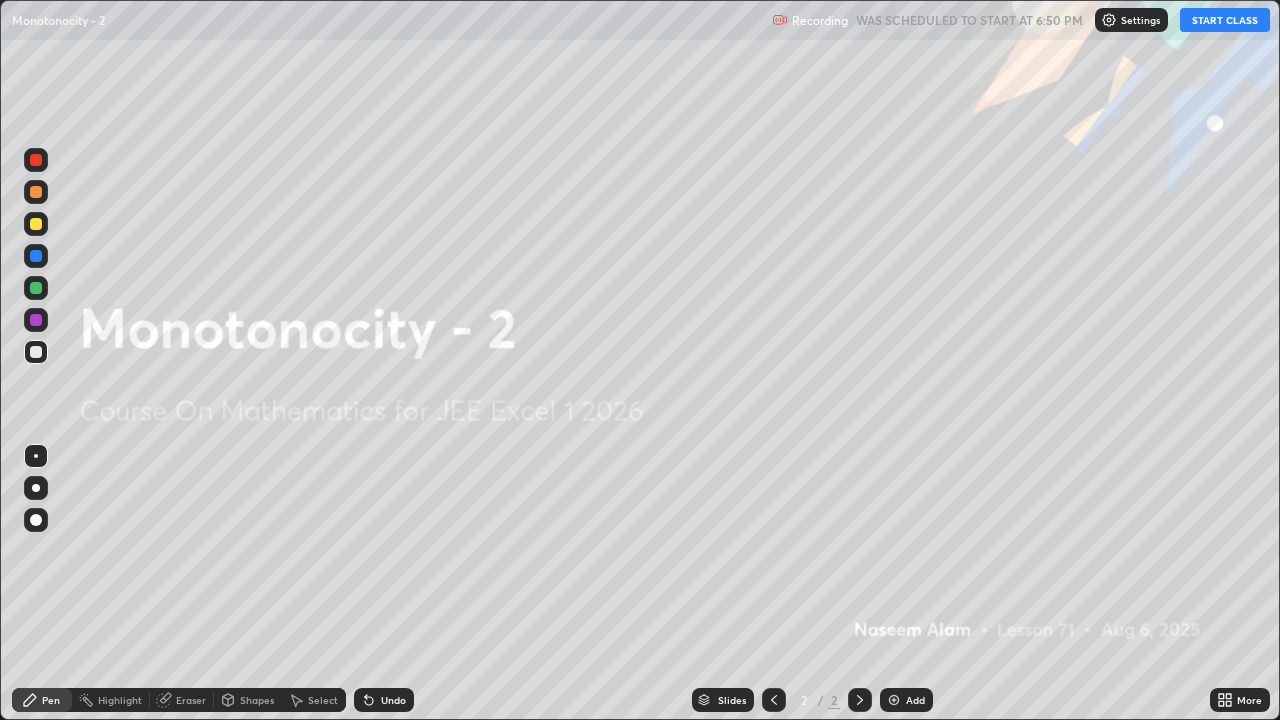 click on "START CLASS" at bounding box center [1225, 20] 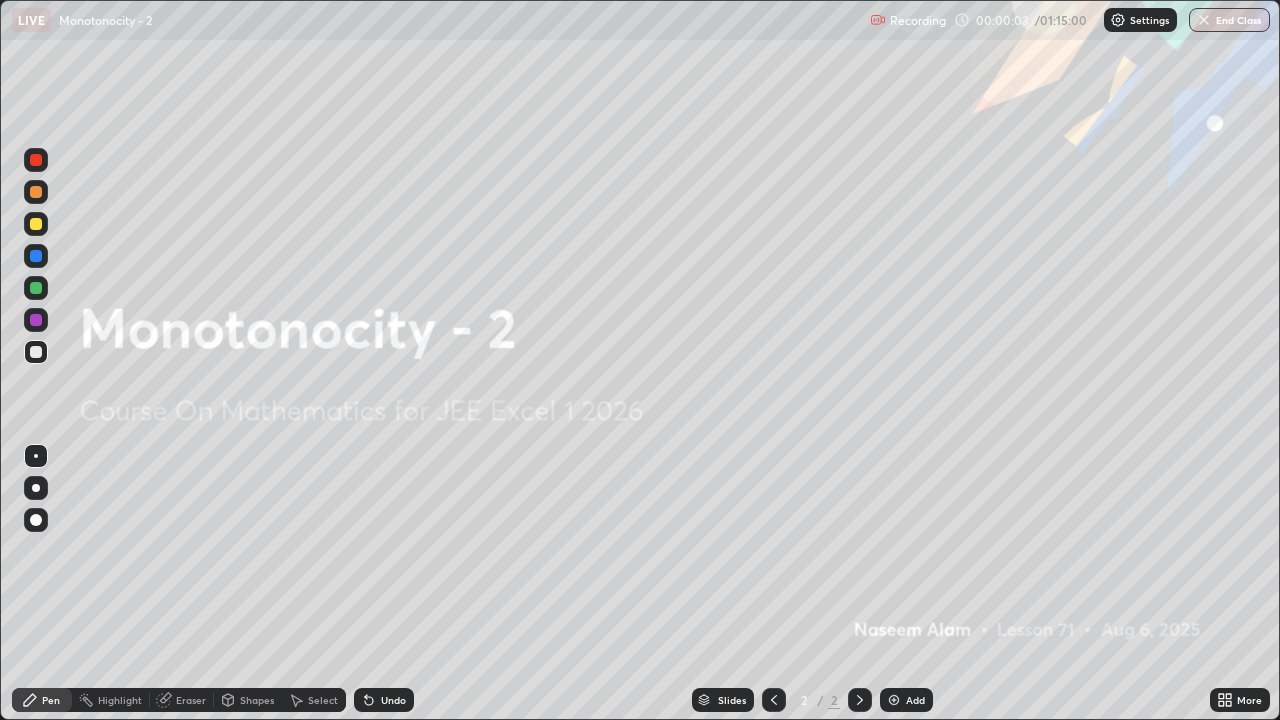click at bounding box center (894, 700) 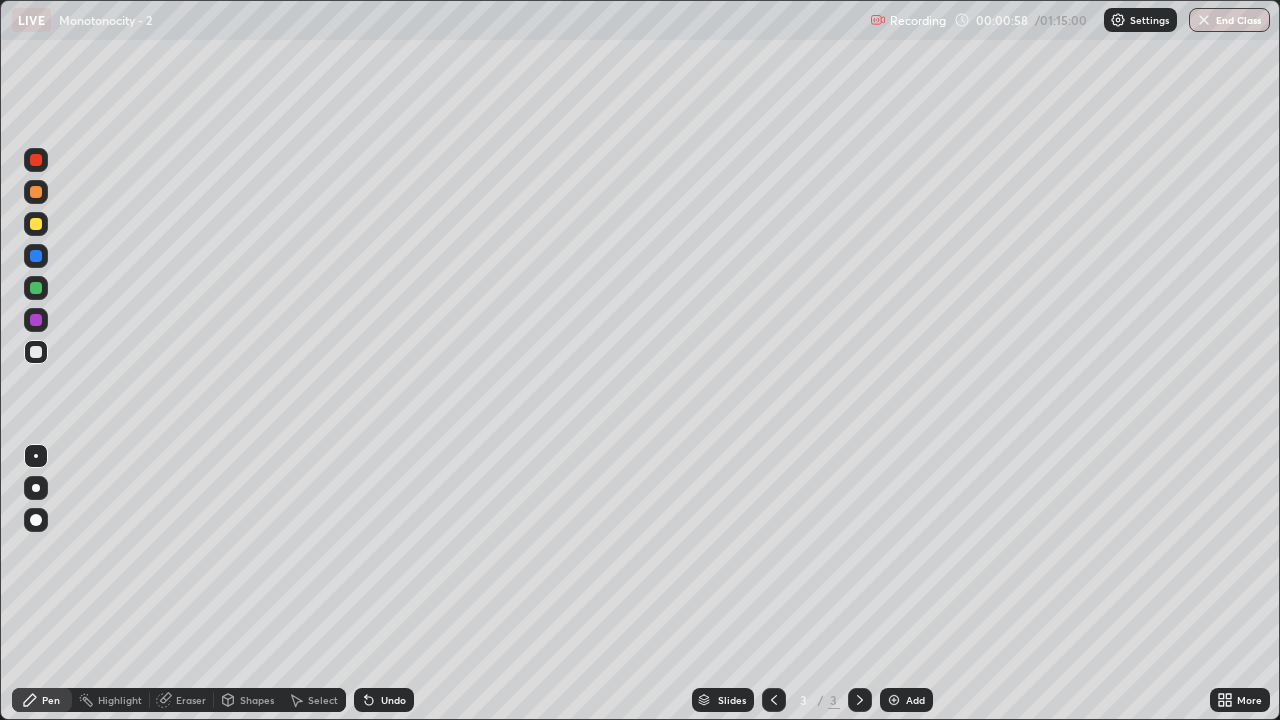 click 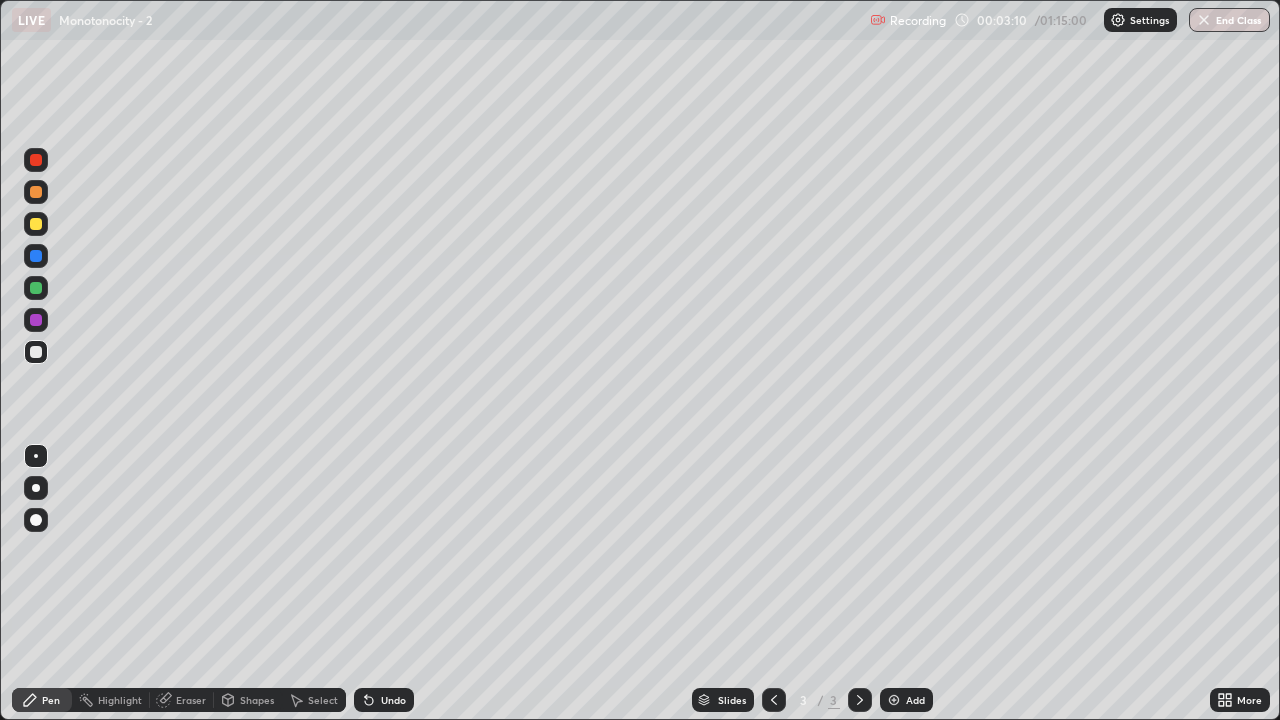 click on "Undo" at bounding box center (393, 700) 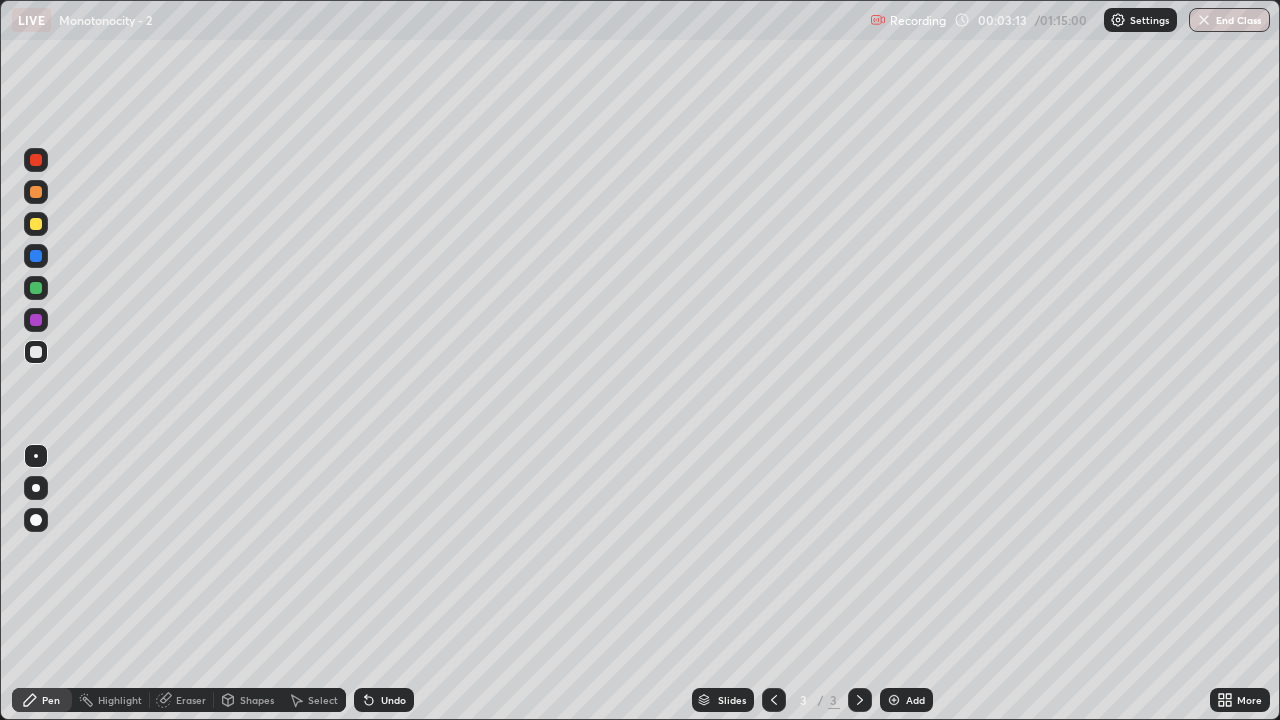click on "Undo" at bounding box center [393, 700] 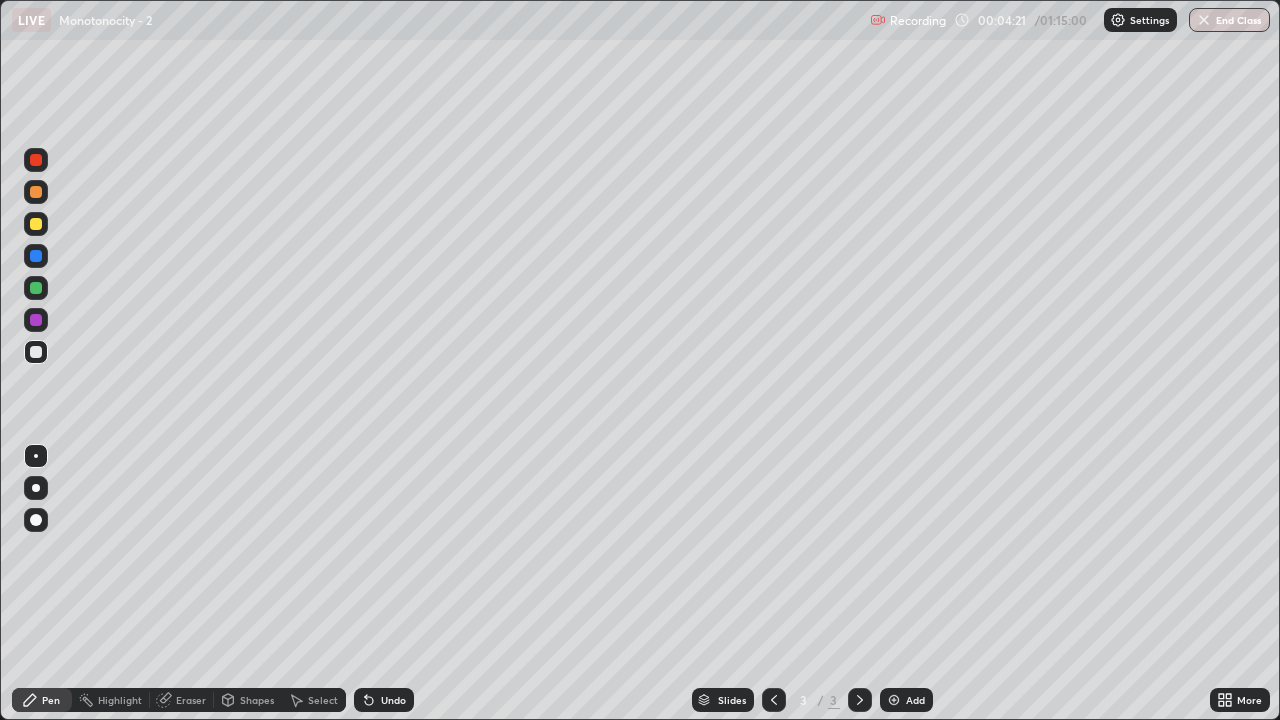 click on "Undo" at bounding box center [384, 700] 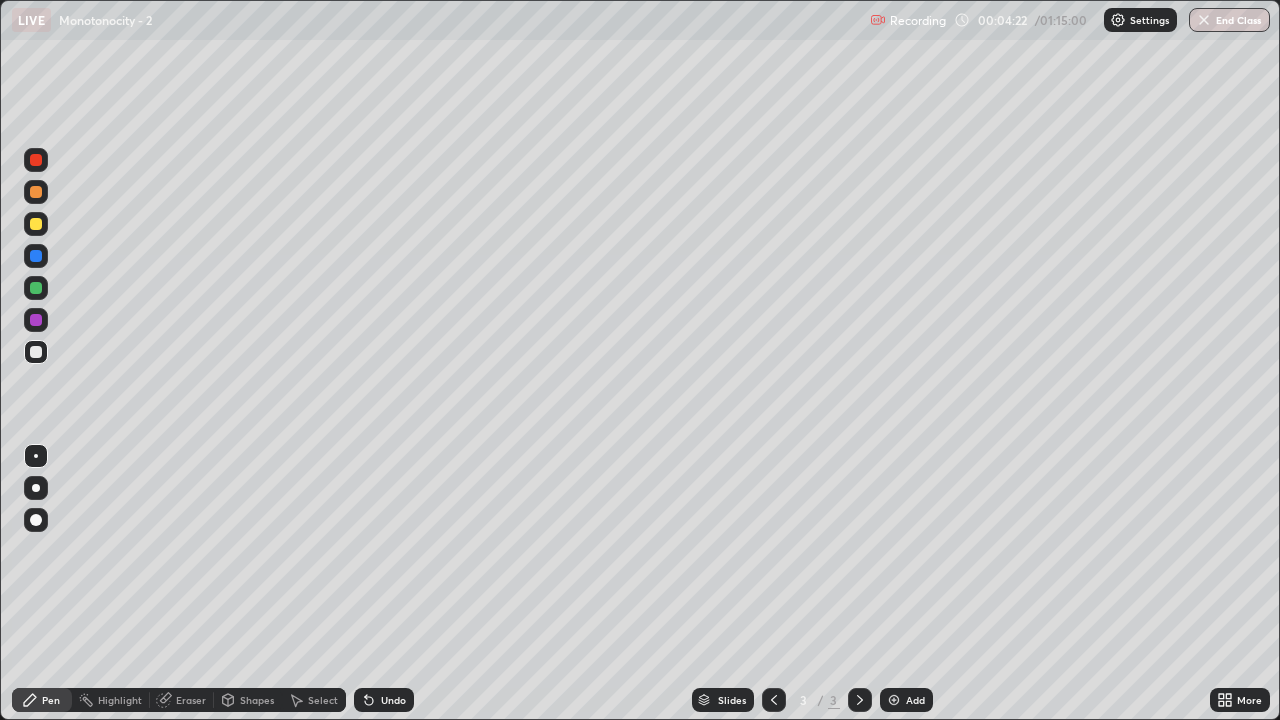 click on "Select" at bounding box center (323, 700) 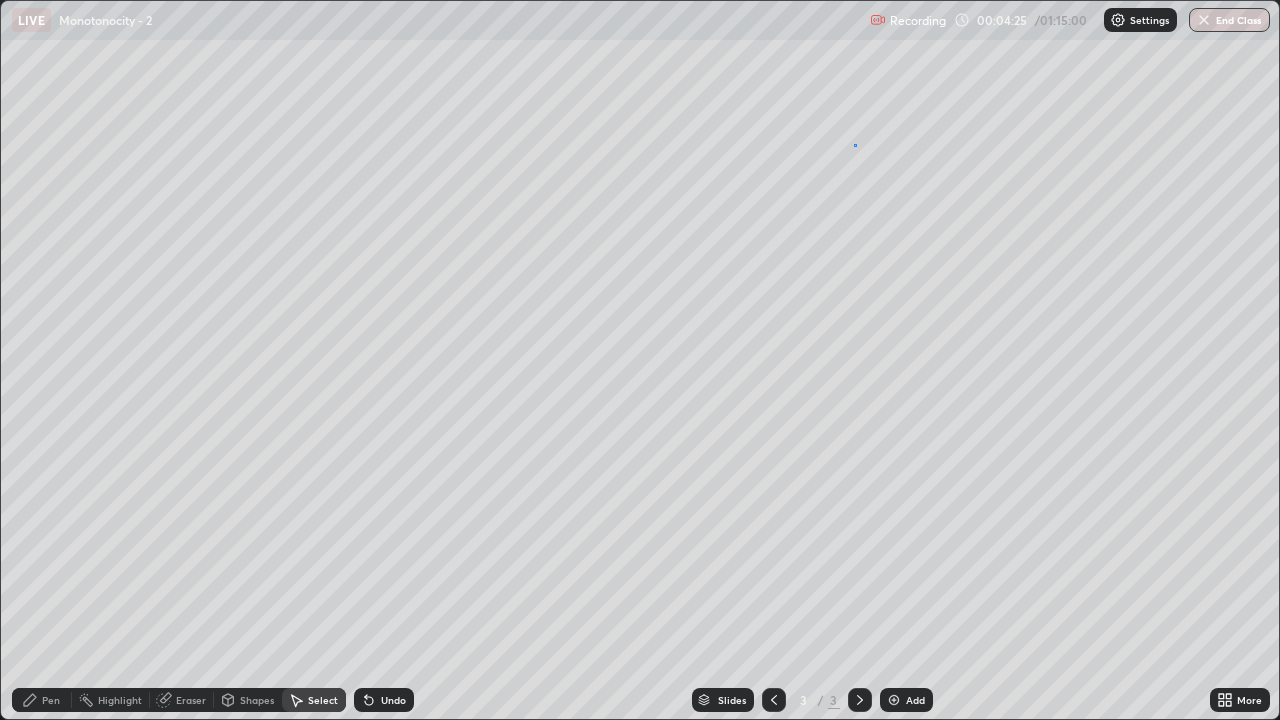 click on "0 ° Undo Copy Duplicate Duplicate to new slide Delete" at bounding box center (640, 360) 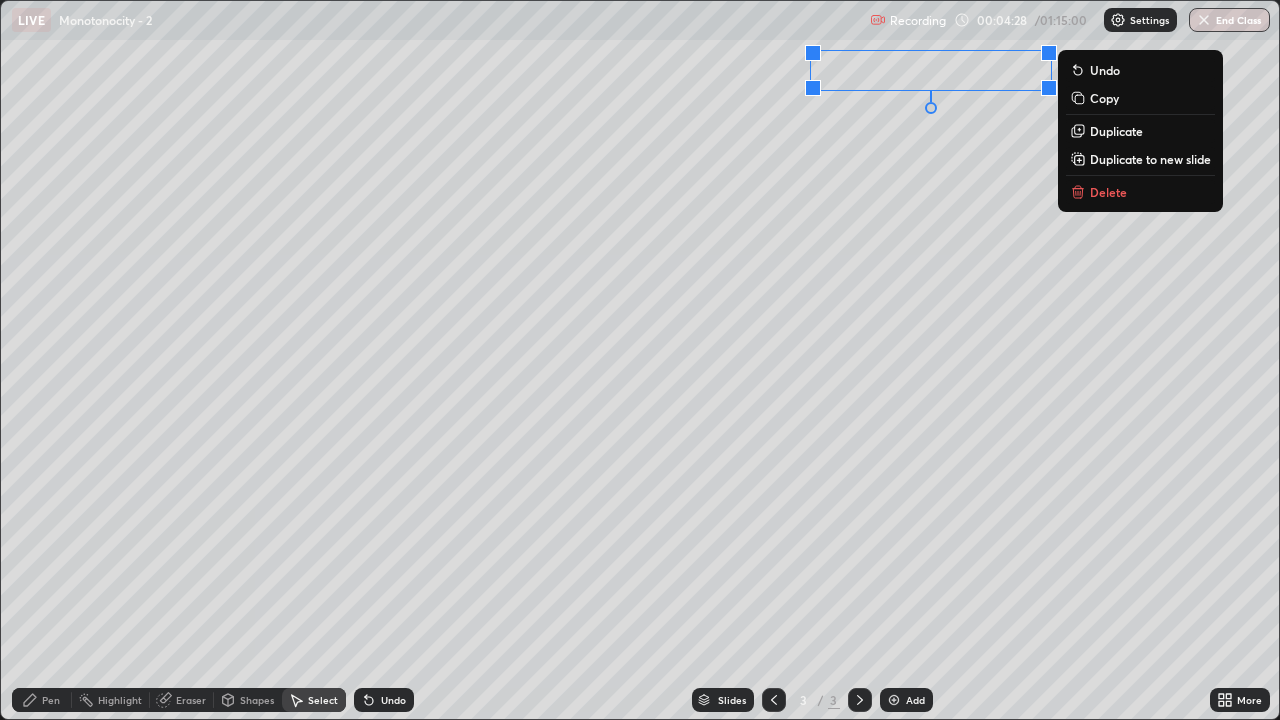 click on "0 ° Undo Copy Duplicate Duplicate to new slide Delete" at bounding box center [640, 360] 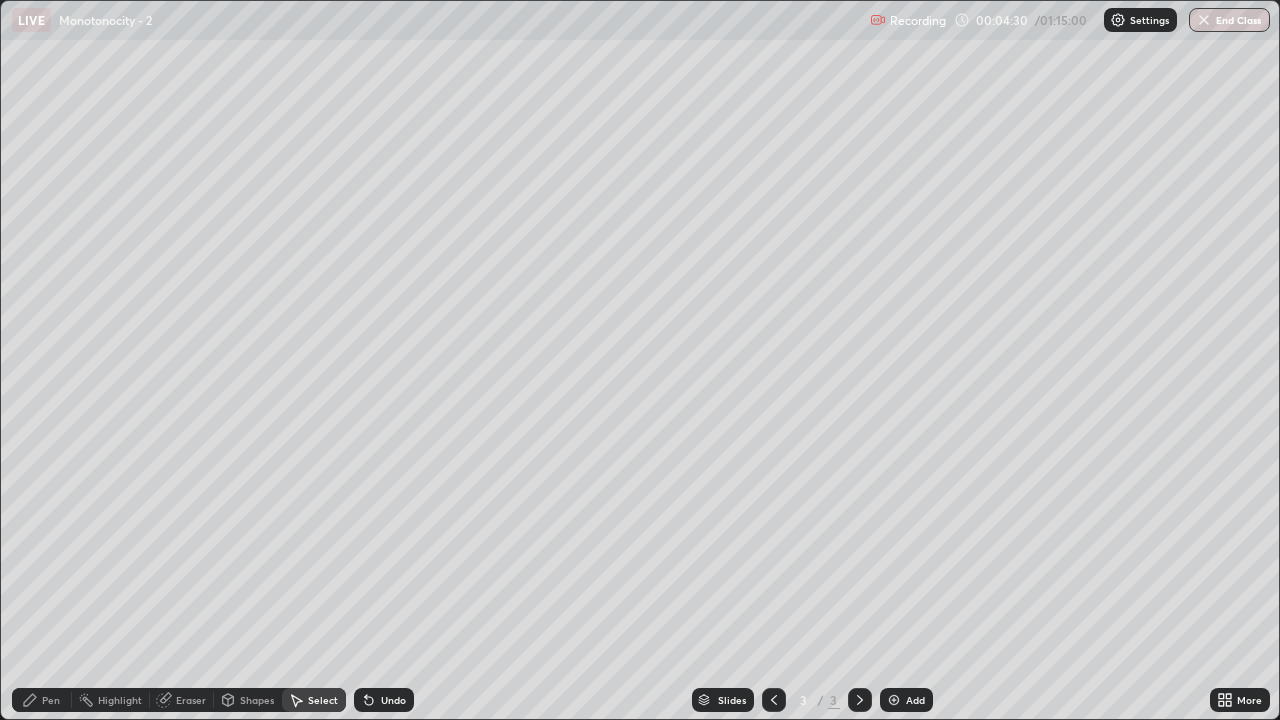 click on "Pen" at bounding box center [42, 700] 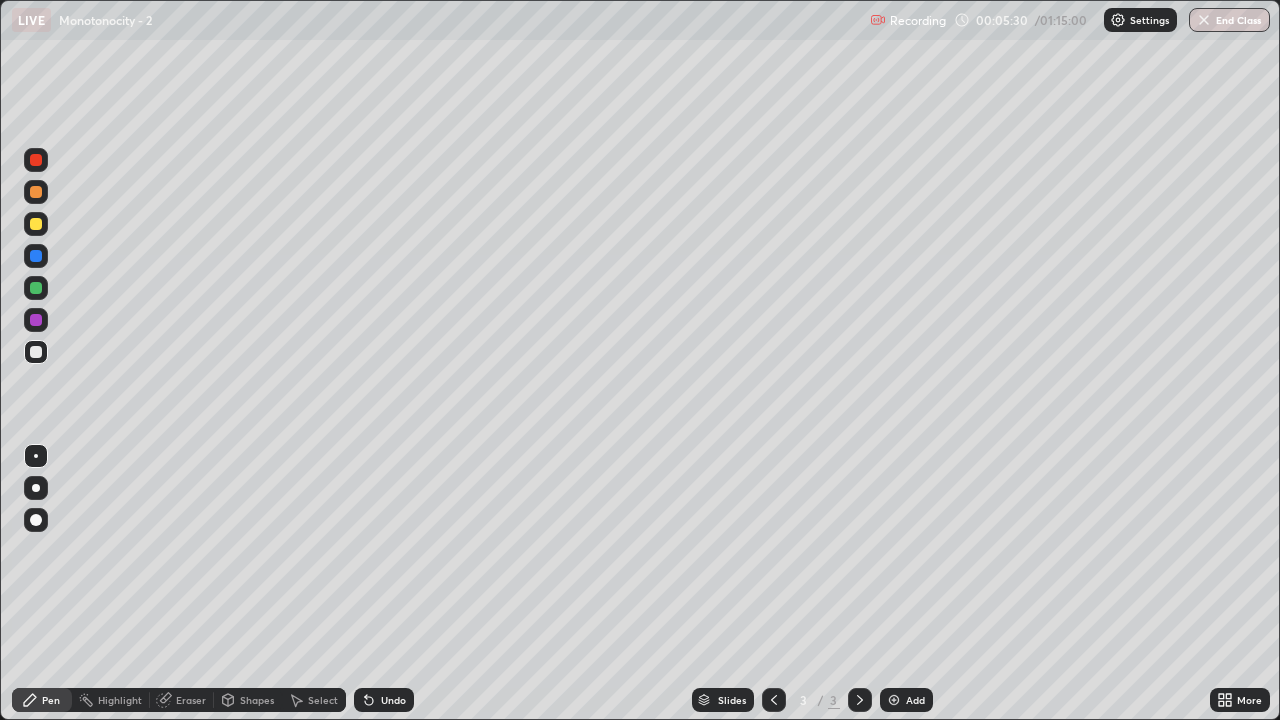 click on "Undo" at bounding box center [393, 700] 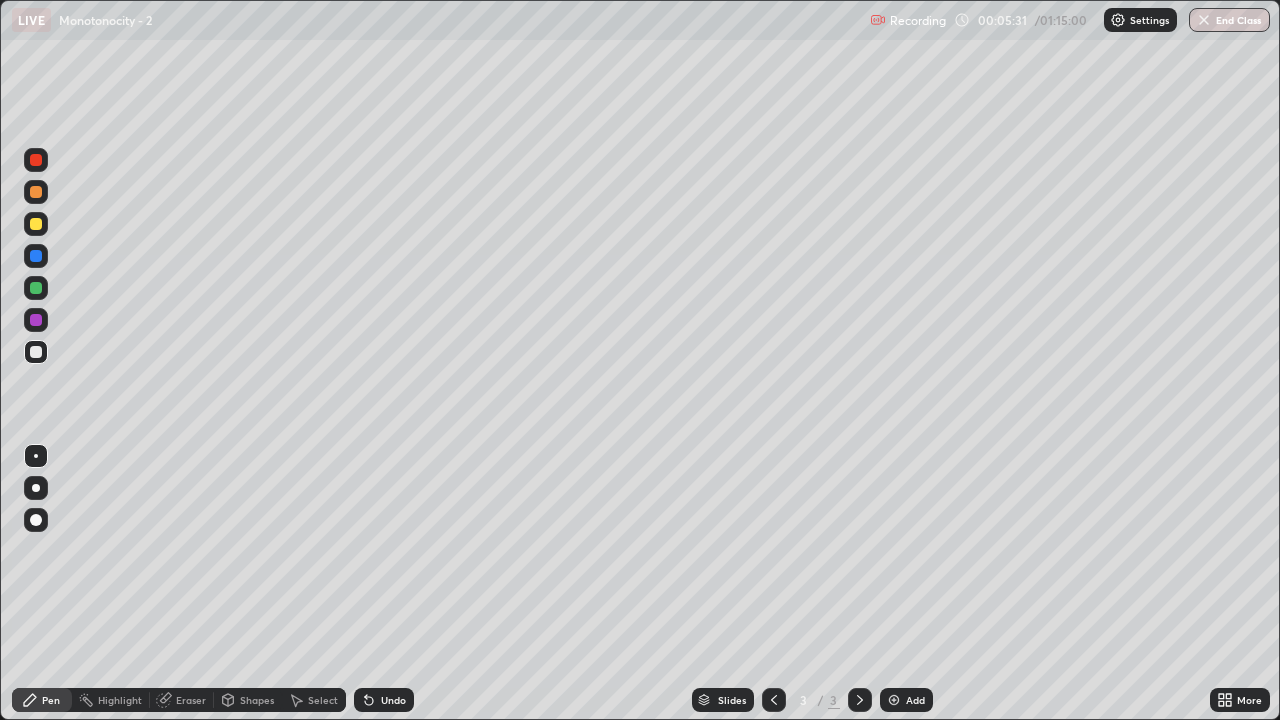 click on "Undo" at bounding box center (393, 700) 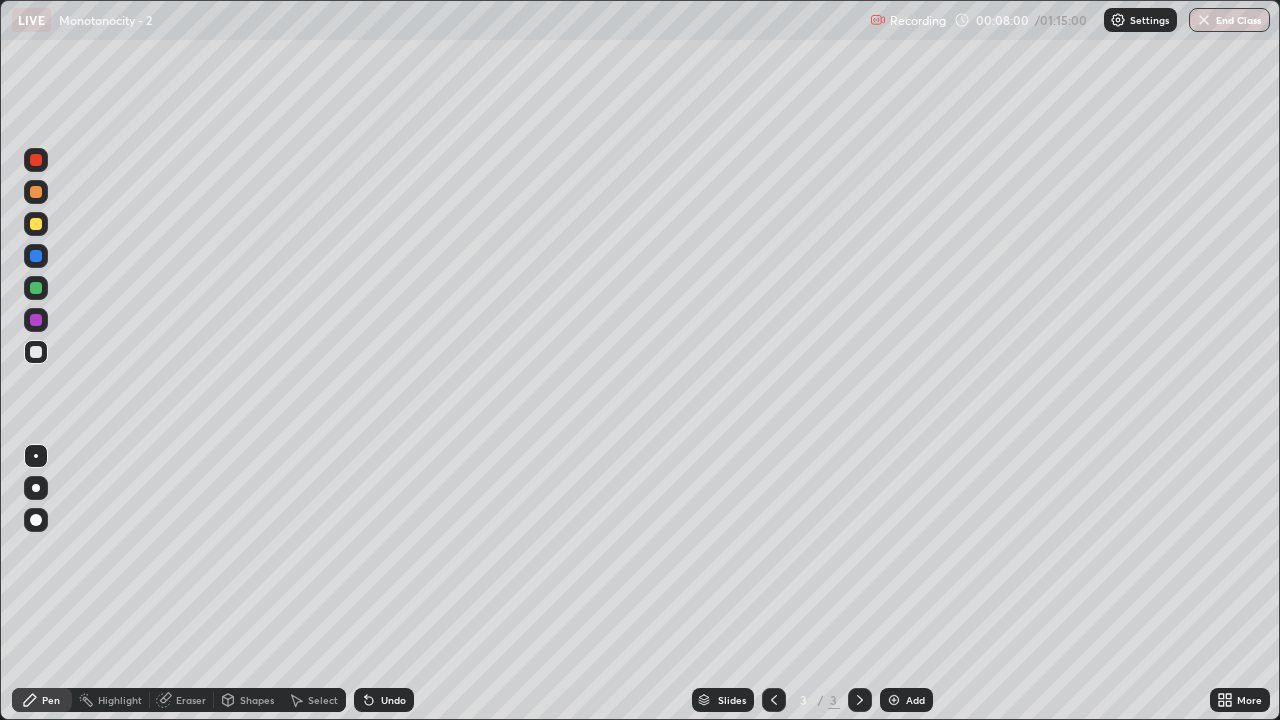 click on "Select" at bounding box center (323, 700) 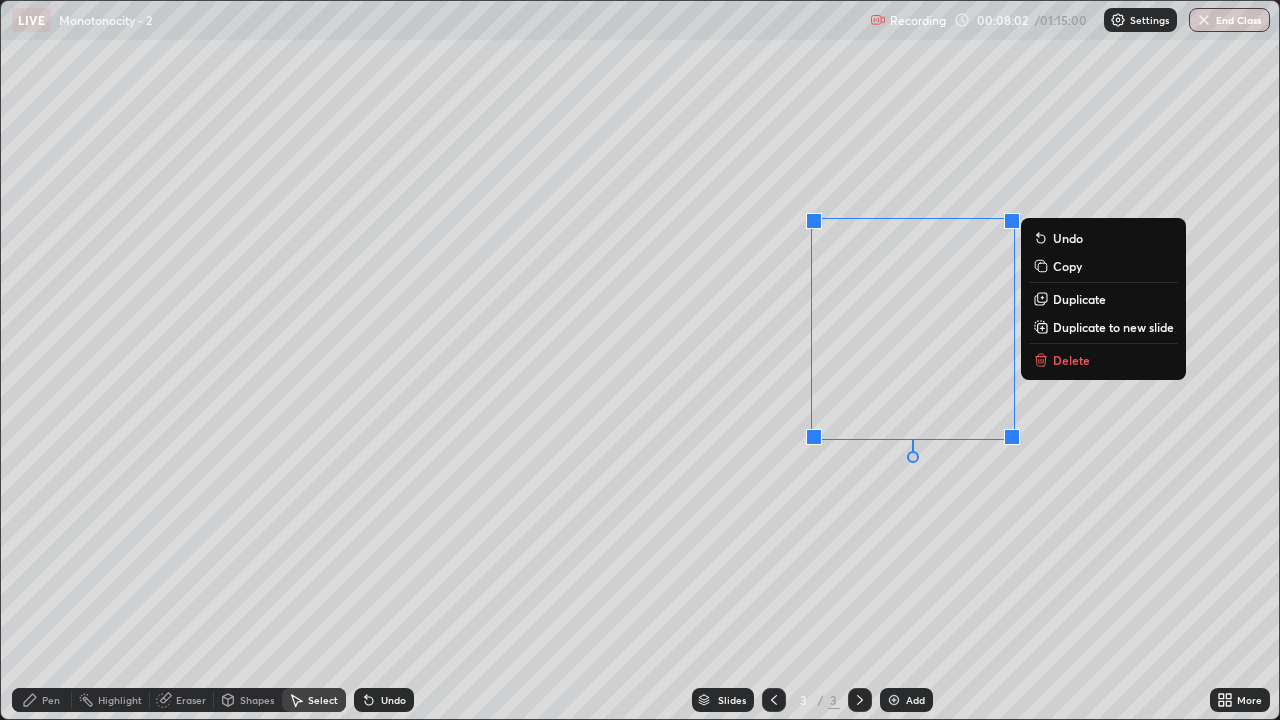 click on "Delete" at bounding box center (1071, 360) 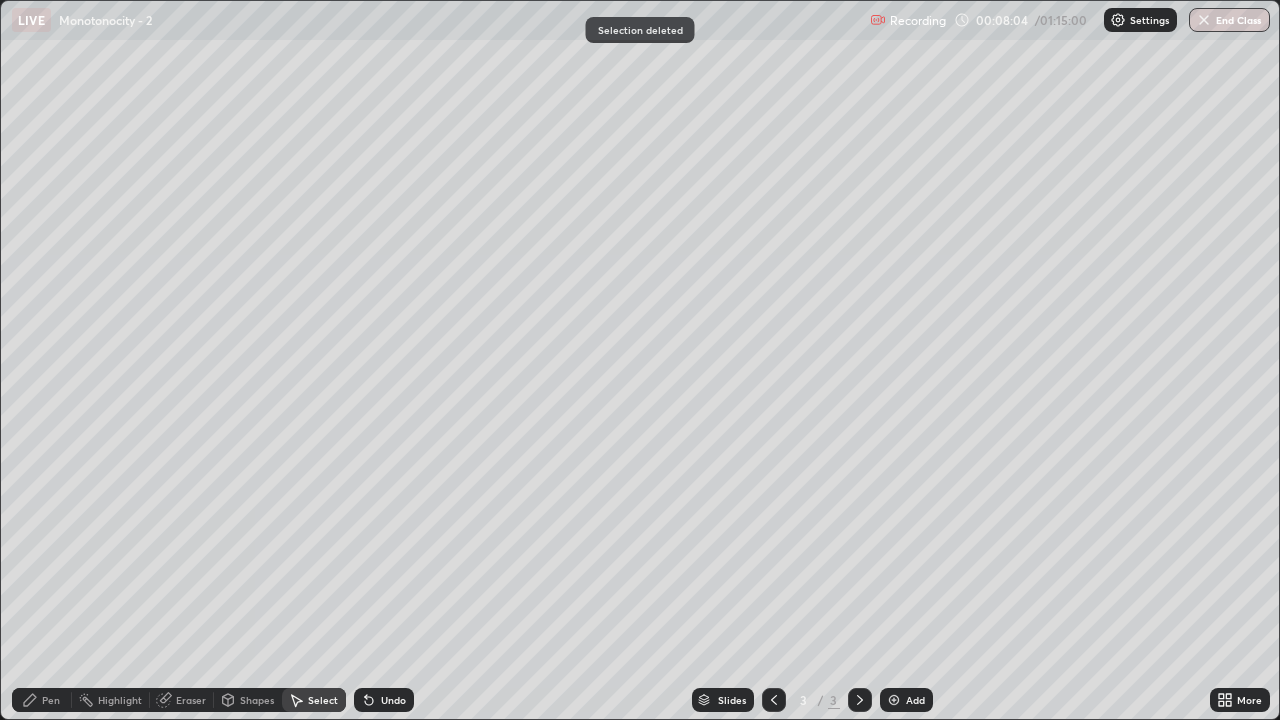 click on "Pen" at bounding box center [42, 700] 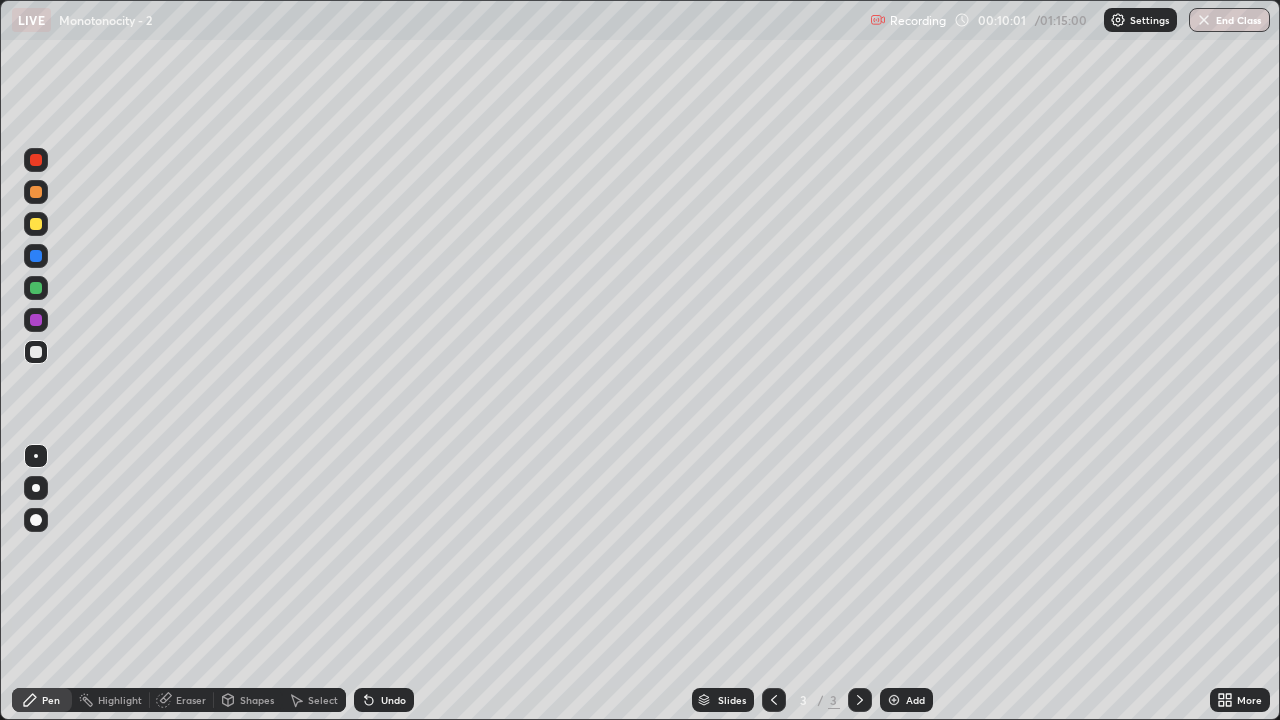 click on "Undo" at bounding box center [393, 700] 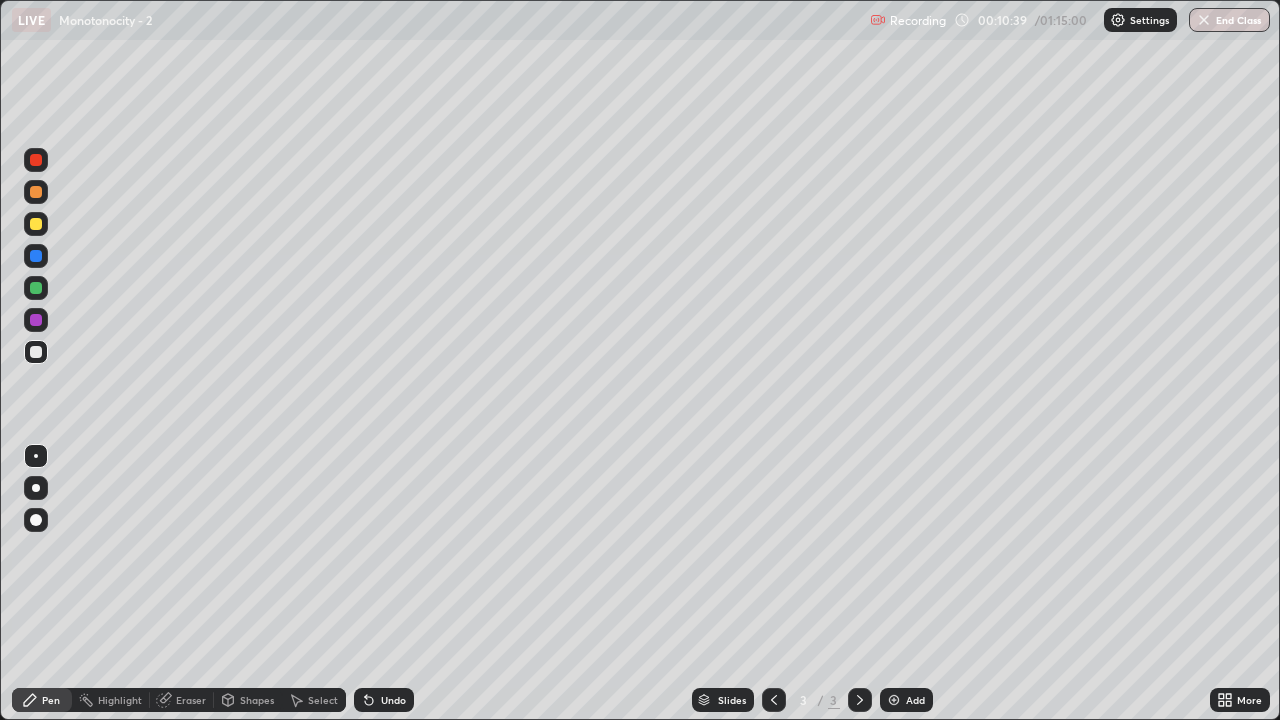 click on "Select" at bounding box center (323, 700) 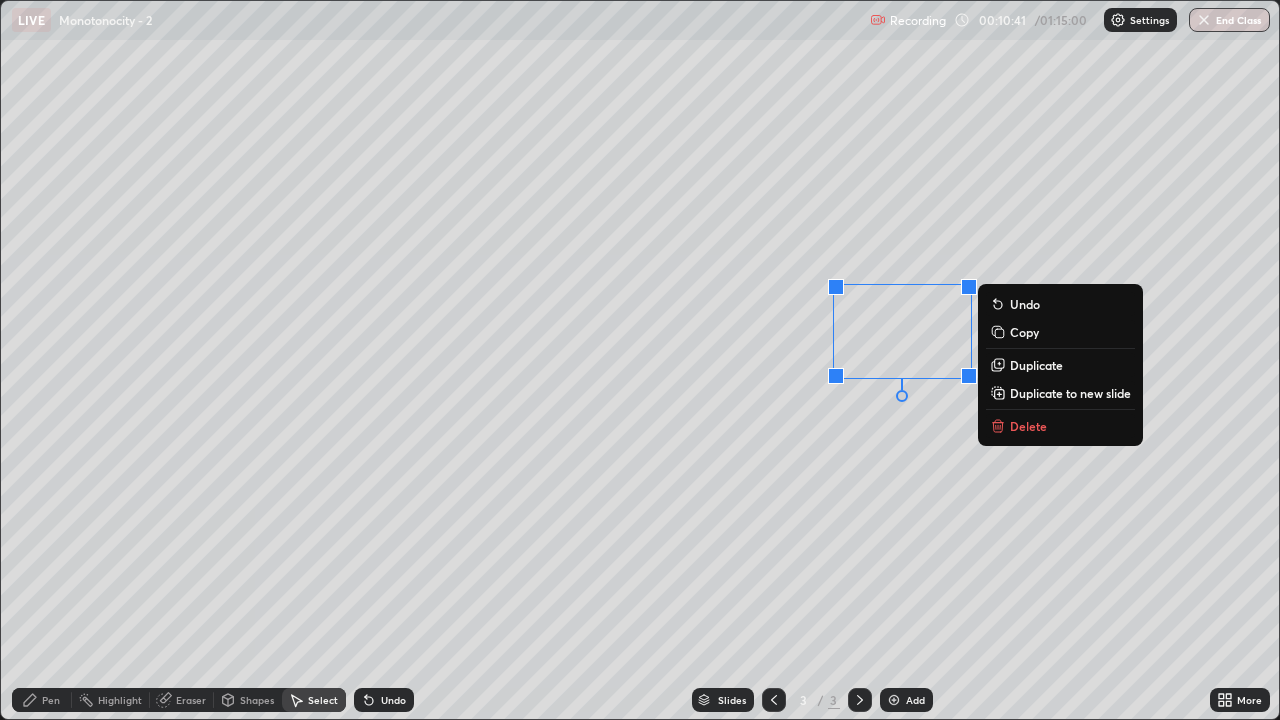 click on "Delete" at bounding box center [1028, 426] 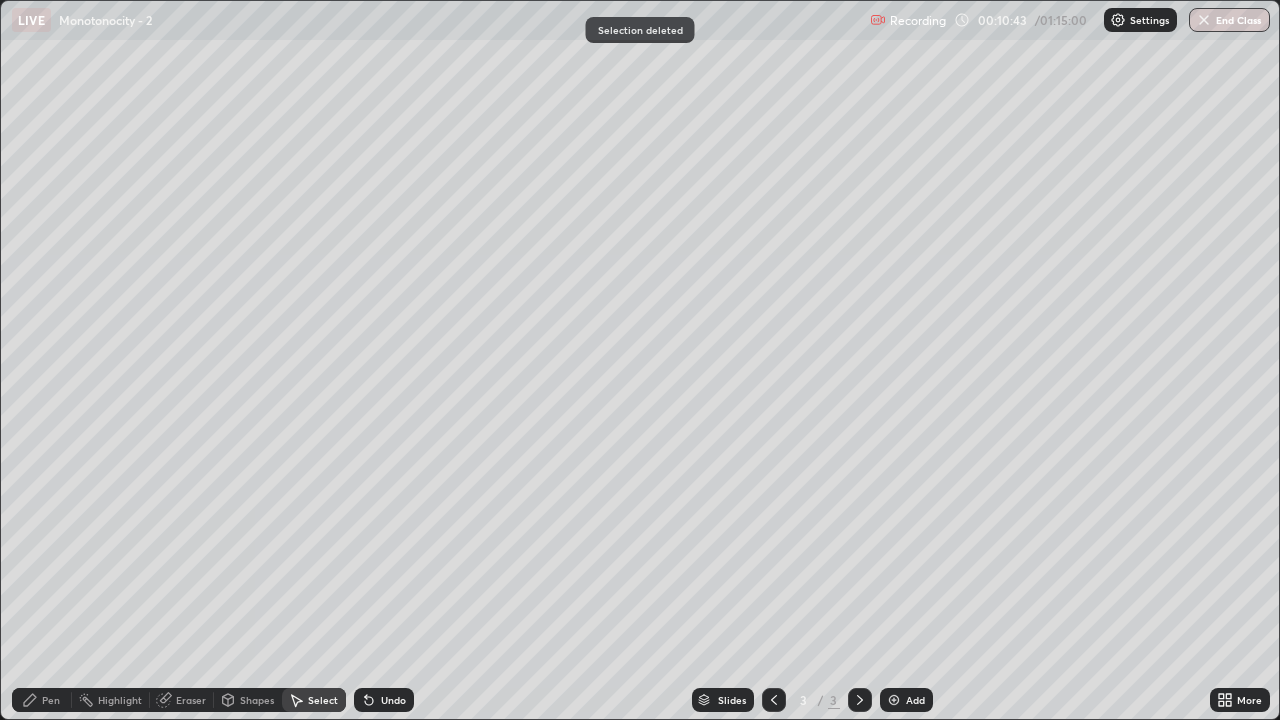 click on "Pen" at bounding box center (51, 700) 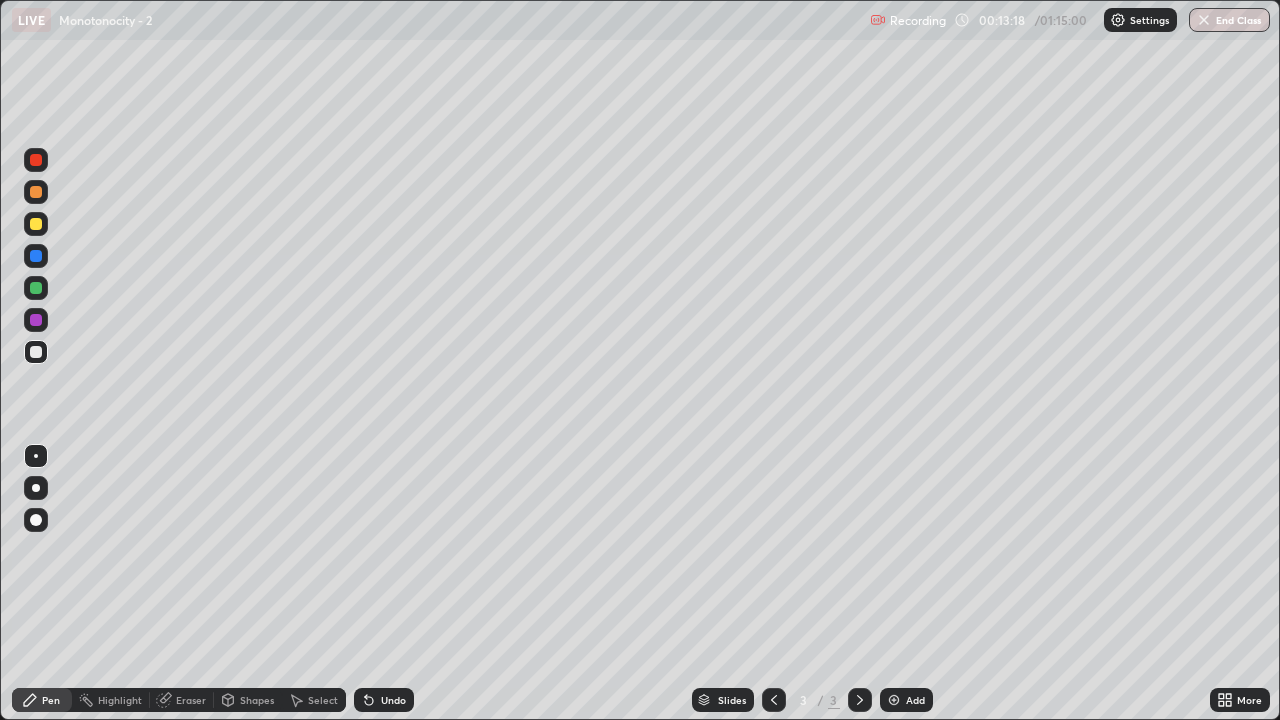 click on "Select" at bounding box center [323, 700] 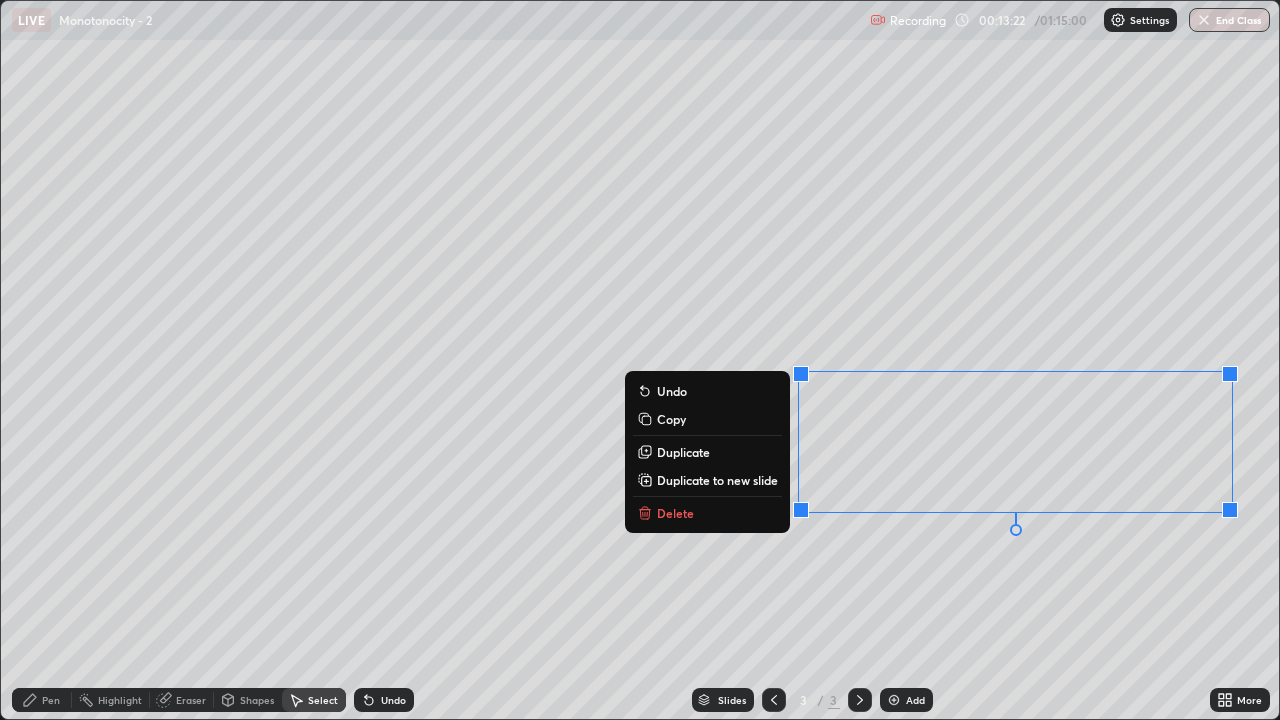 click on "Delete" at bounding box center [675, 513] 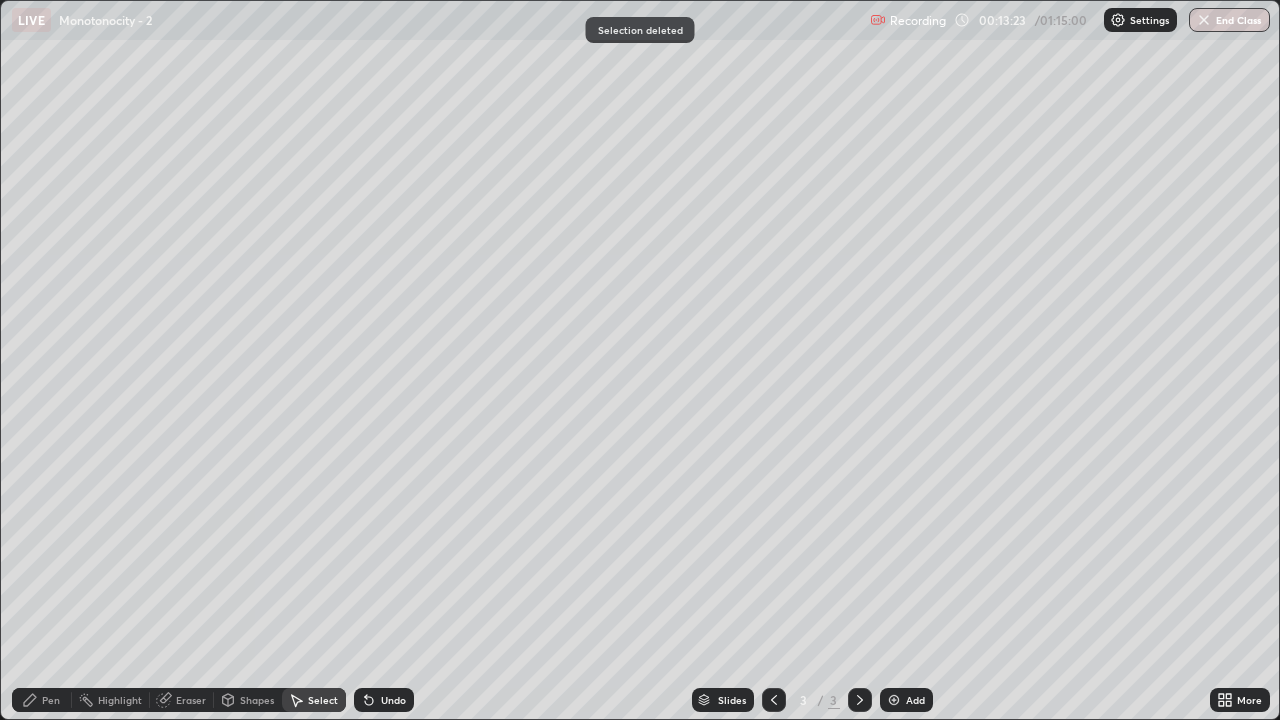 click on "Pen" at bounding box center [51, 700] 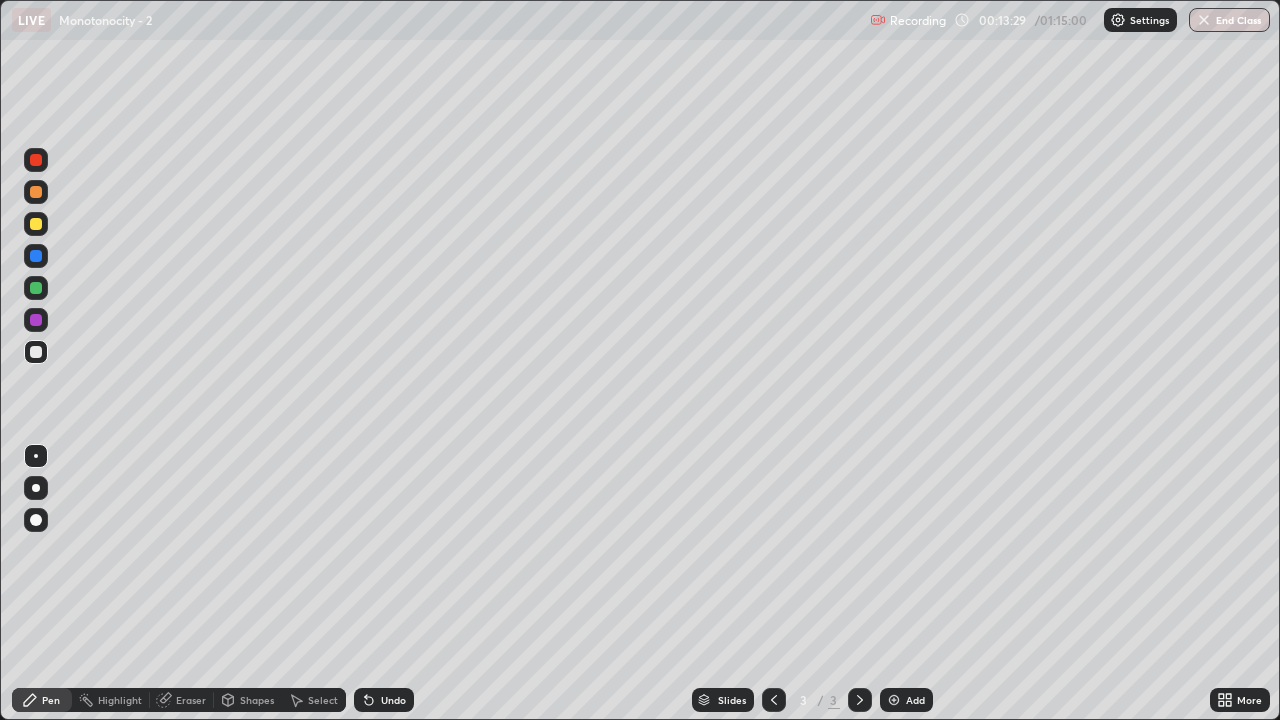 click on "Undo" at bounding box center [393, 700] 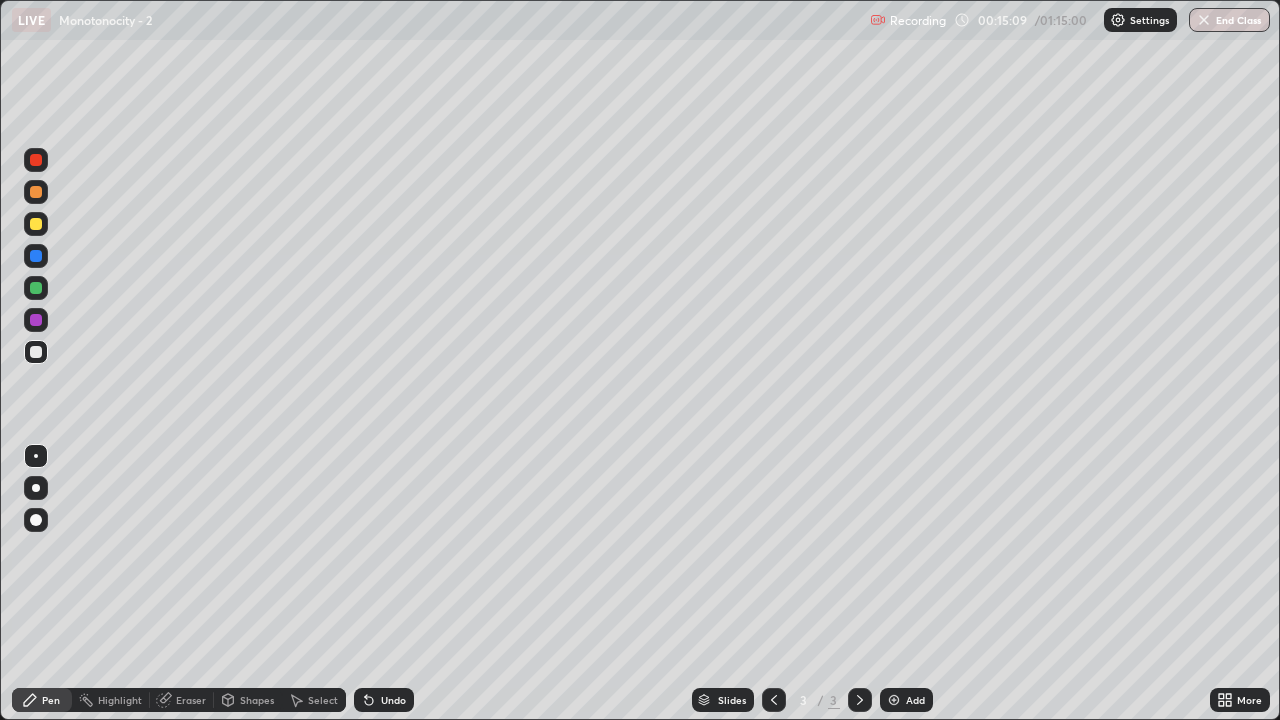 click on "Undo" at bounding box center (393, 700) 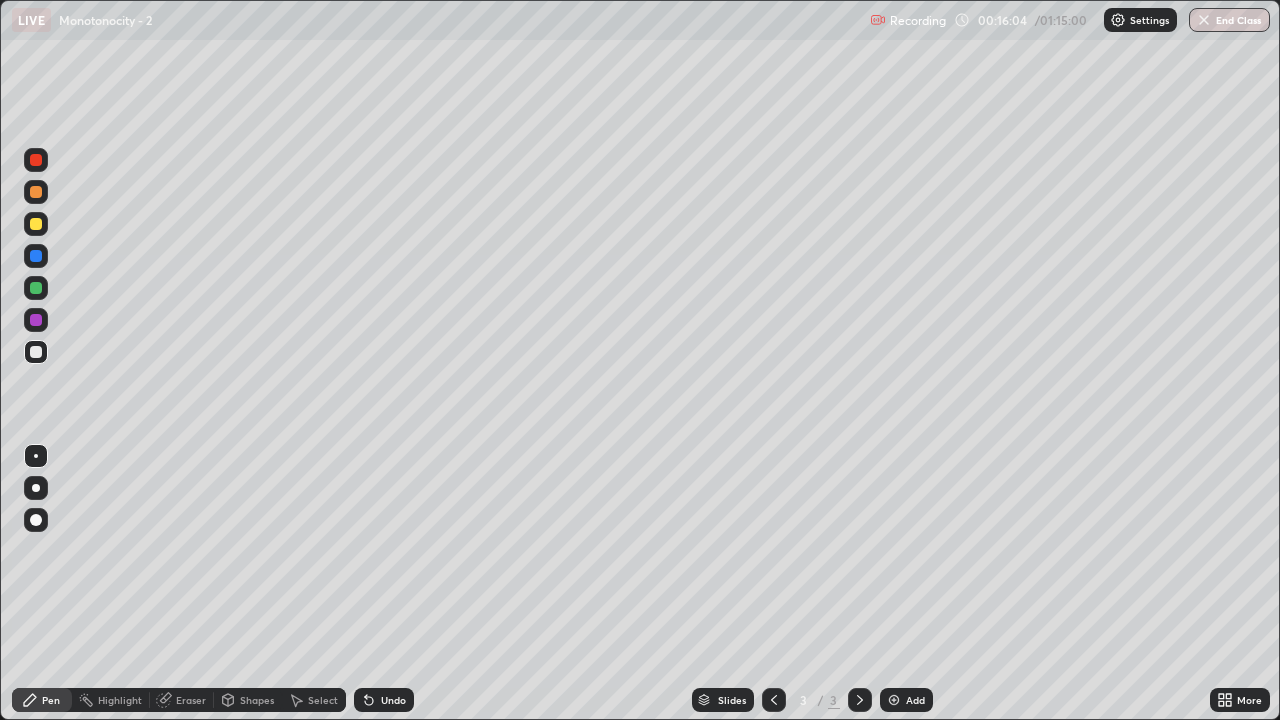 click on "Undo" at bounding box center [393, 700] 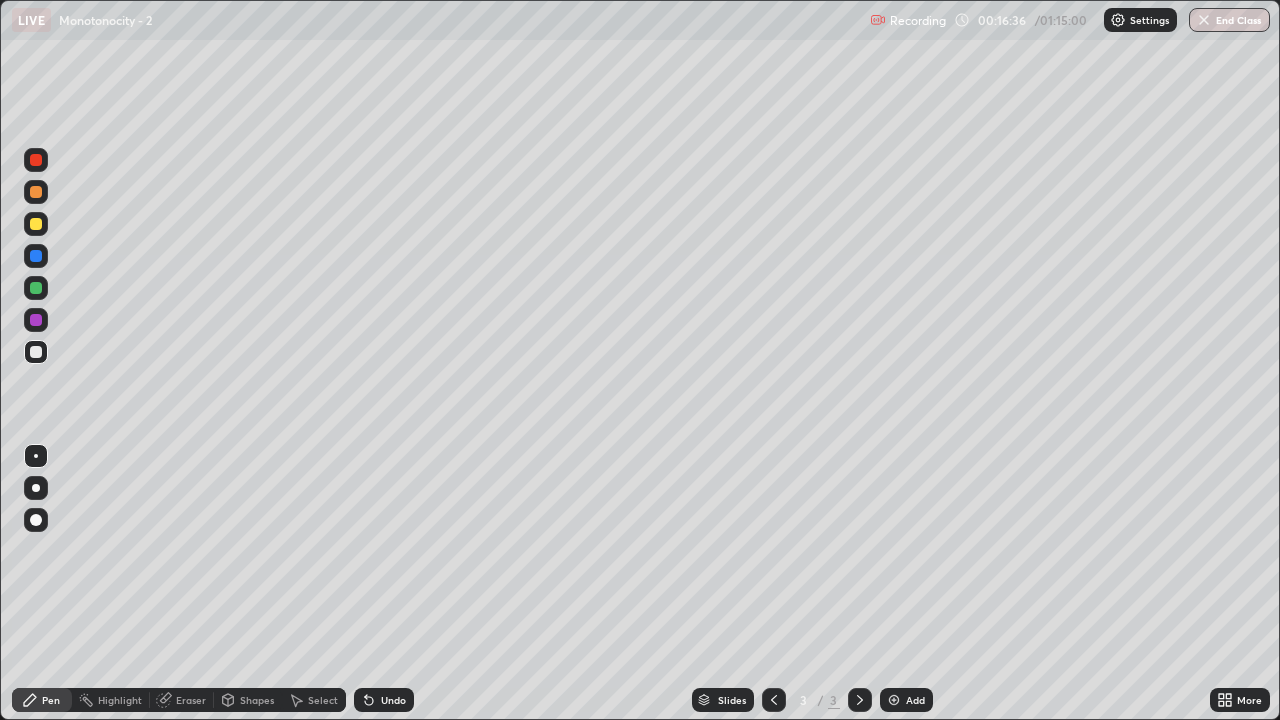 click at bounding box center (894, 700) 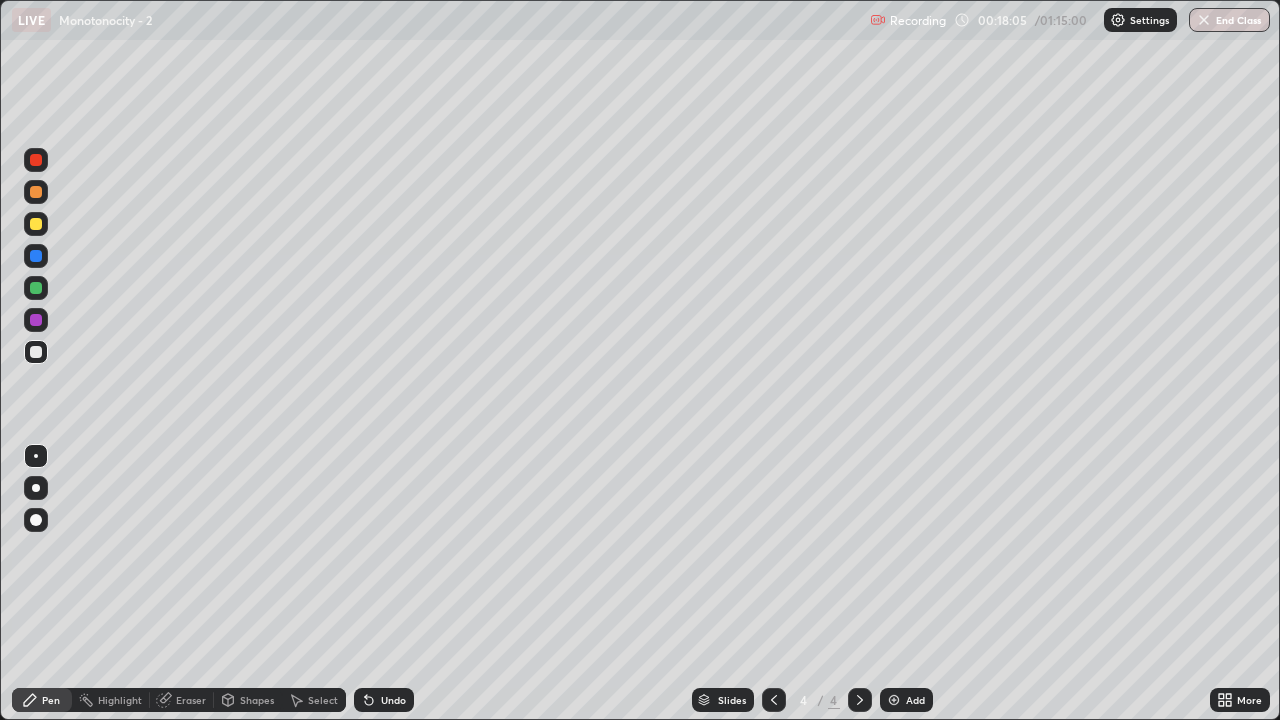 click on "Undo" at bounding box center [393, 700] 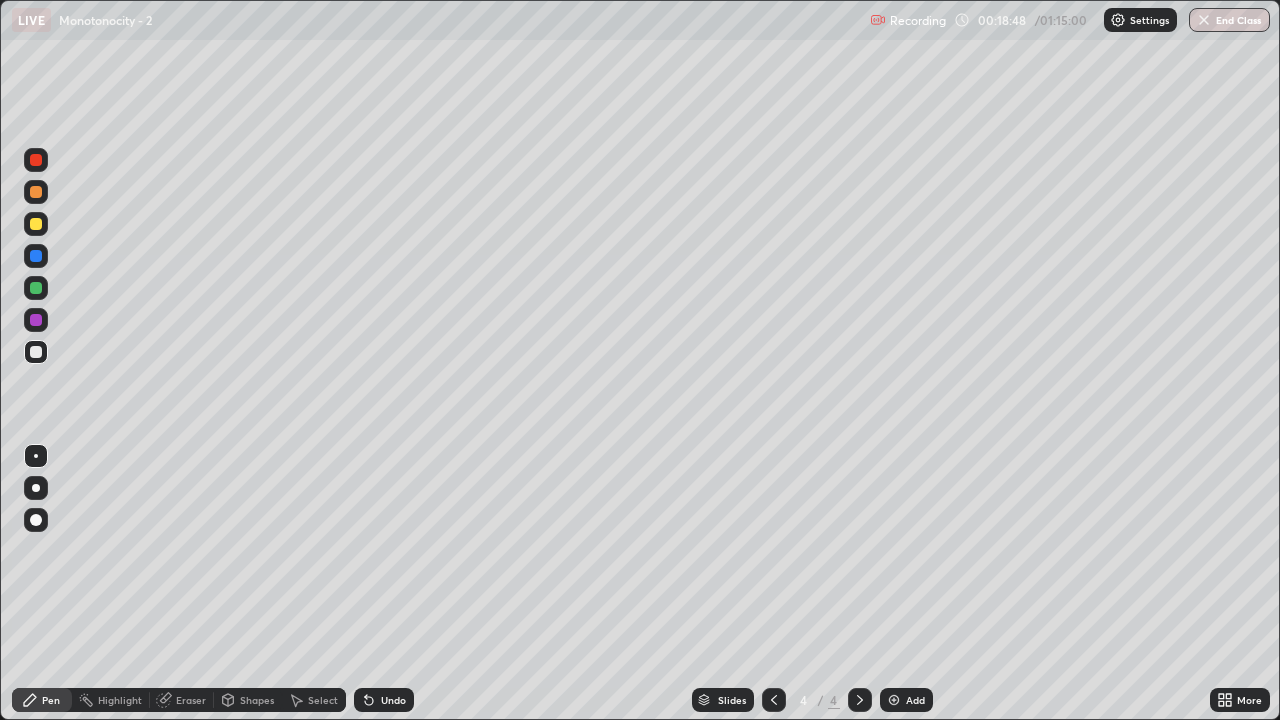 click 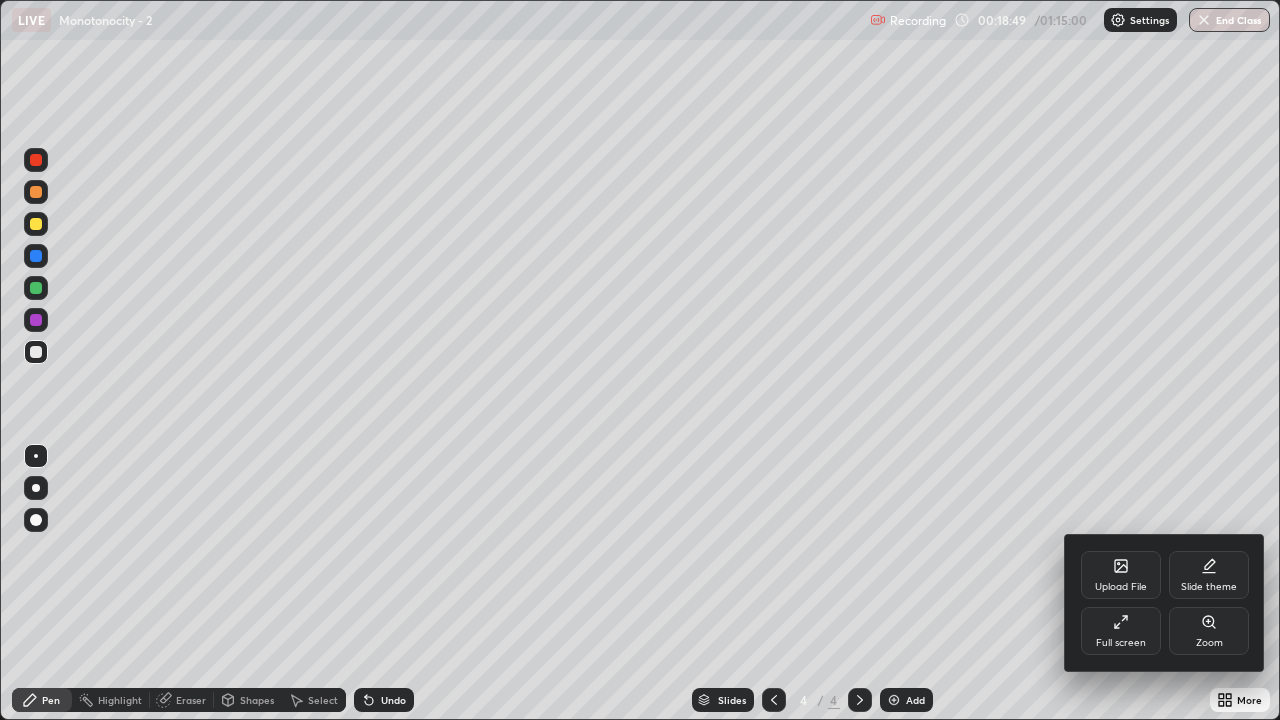 click on "Full screen" at bounding box center (1121, 631) 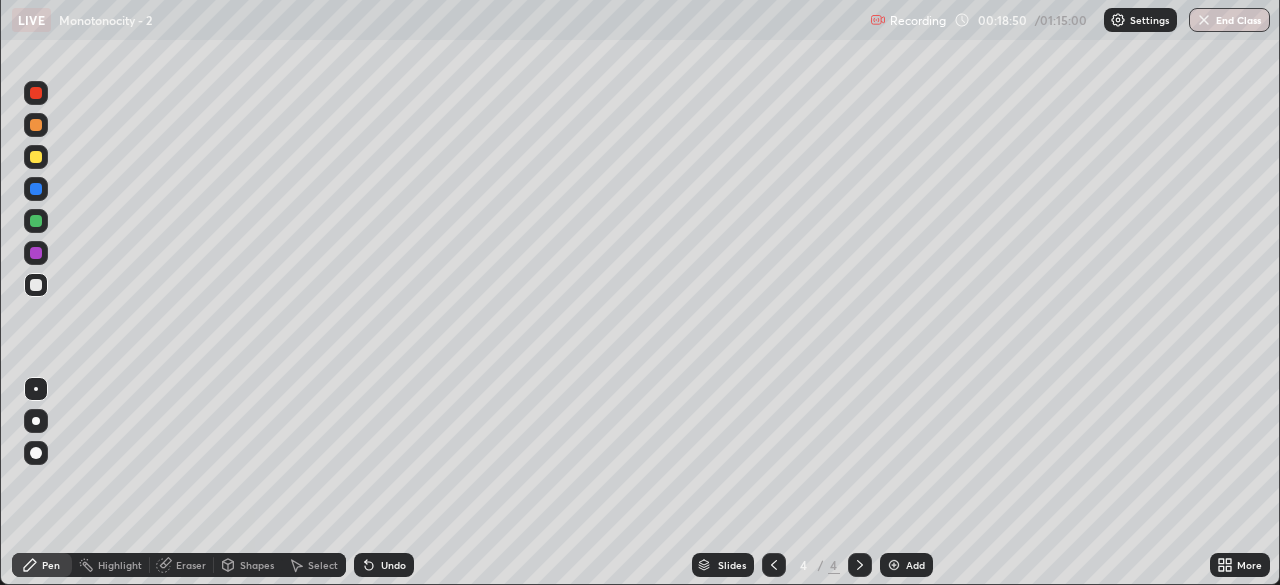 scroll, scrollTop: 585, scrollLeft: 1280, axis: both 